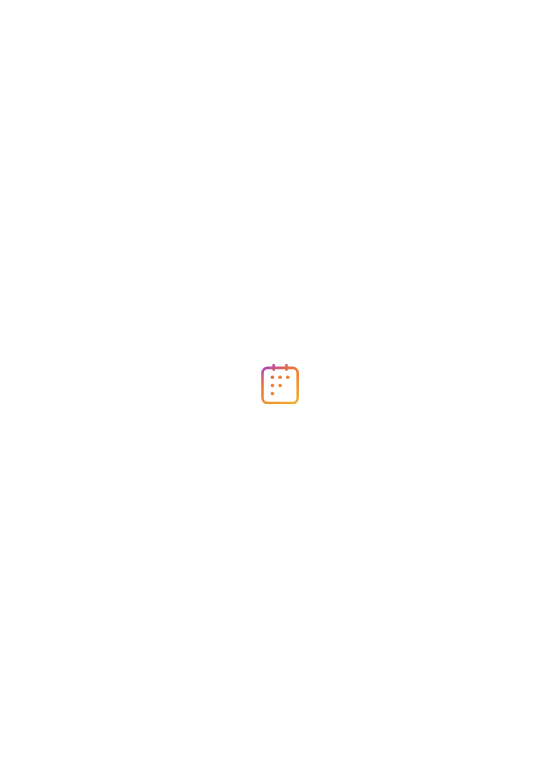 scroll, scrollTop: 0, scrollLeft: 0, axis: both 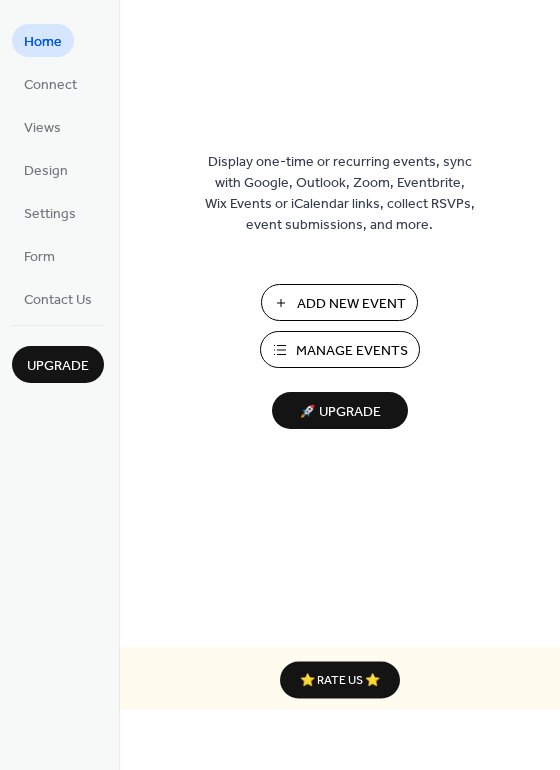 click on "Add New Event" at bounding box center [351, 304] 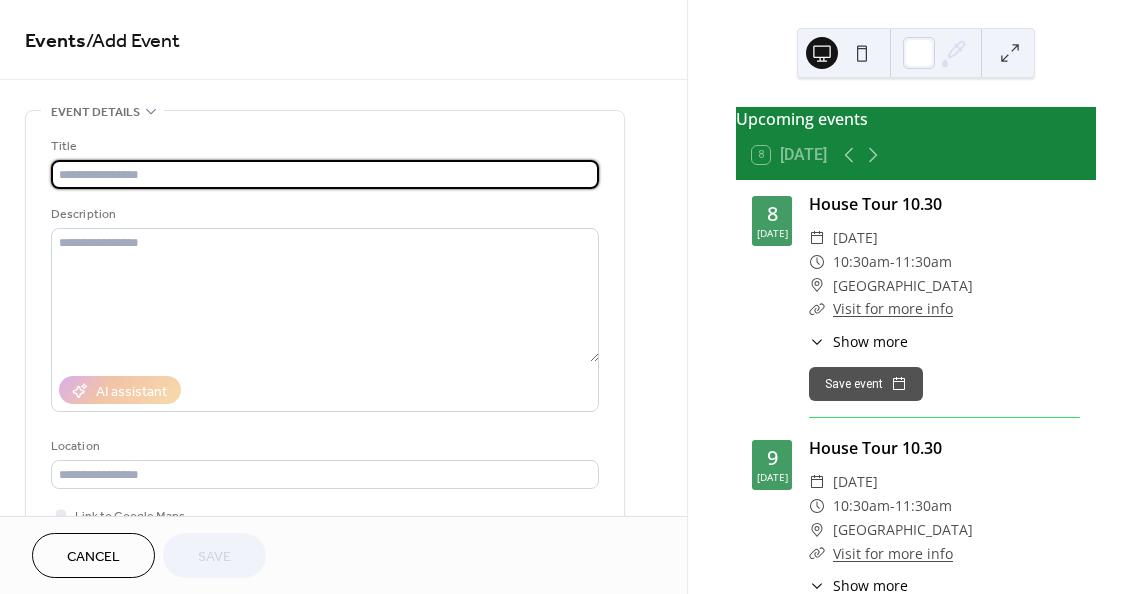 scroll, scrollTop: 0, scrollLeft: 0, axis: both 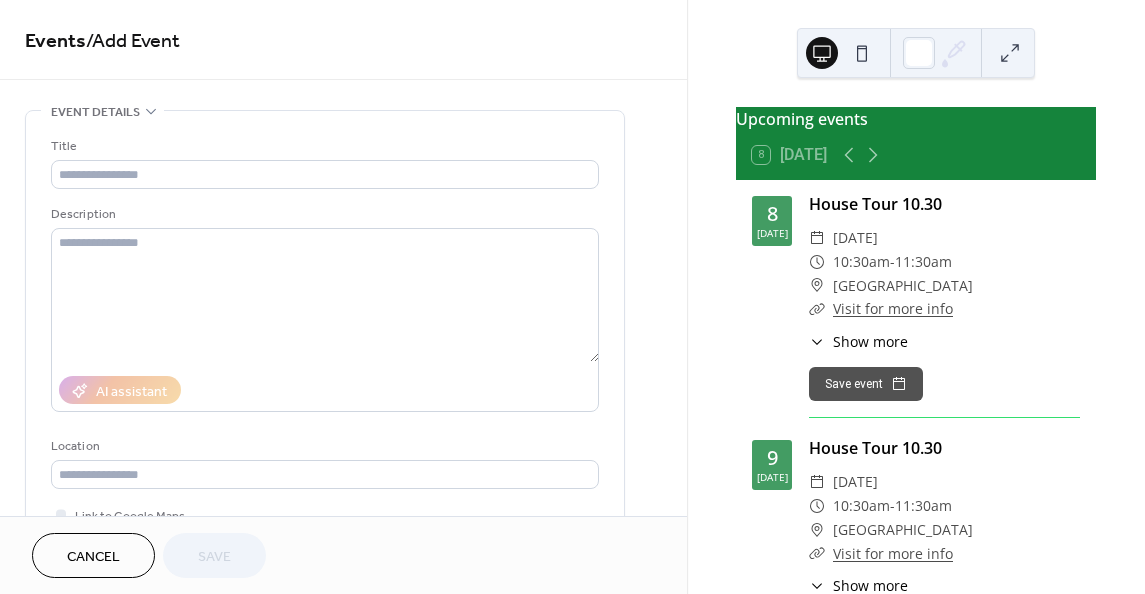 click on "Upcoming events 8 [DATE] [DATE] House Tour 10.30 ​ [DATE] ​ 10:30am - 11:30am ​ [GEOGRAPHIC_DATA] ​ Visit for more info ​ Show more Step back in time with a guided tour of [GEOGRAPHIC_DATA], one of [GEOGRAPHIC_DATA]’s most historic and enchanting houses. Led by knowledgeable guides, this tour offers a fascinating glimpse into the manor’s rich history, intriguing family stories, and unique architectural features. Explore beautifully preserved rooms, discover hidden treasures, and experience the charm of this lived-in family home.  Book your tour [DATE] and uncover the secrets of [GEOGRAPHIC_DATA]! Save event [DATE] House Tour 10.30 ​ [DATE] ​ 10:30am - 11:30am ​ [GEOGRAPHIC_DATA] ​ Visit for more info ​ Show more Book your tour [DATE] and uncover the secrets of [GEOGRAPHIC_DATA]! Save event [DATE] House Tour 10.30 ​ [DATE] ​ 10:30am - 11:30am ​ [GEOGRAPHIC_DATA] ​ Visit for more info ​ Show more Save event [DATE] Ghost Tour ​ [DATE] -" at bounding box center [916, 297] 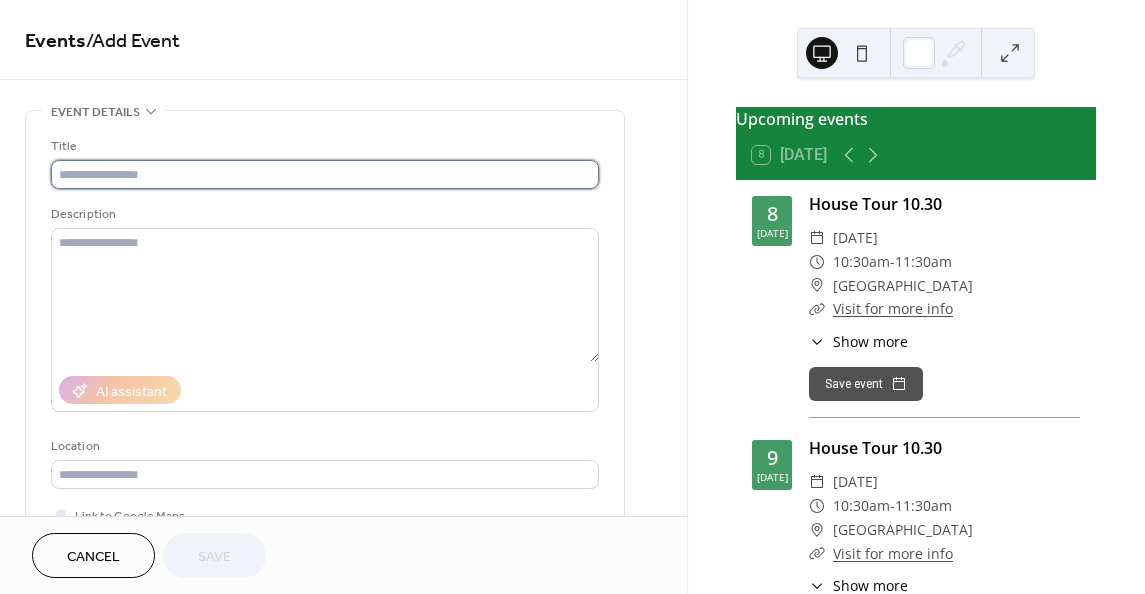 click at bounding box center [325, 174] 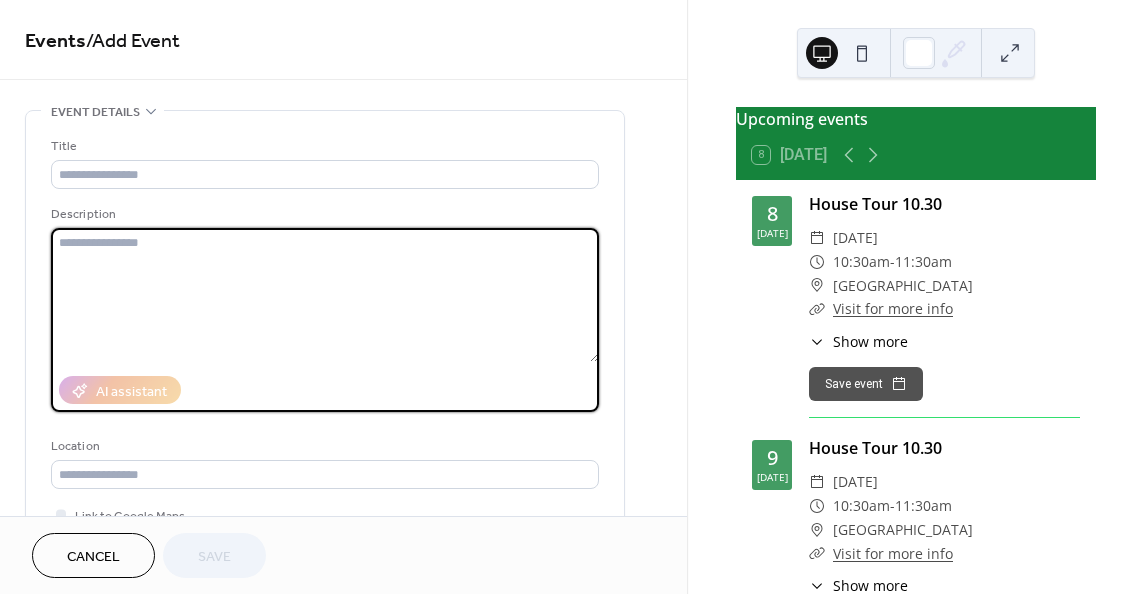 drag, startPoint x: 335, startPoint y: 169, endPoint x: 116, endPoint y: 255, distance: 235.28069 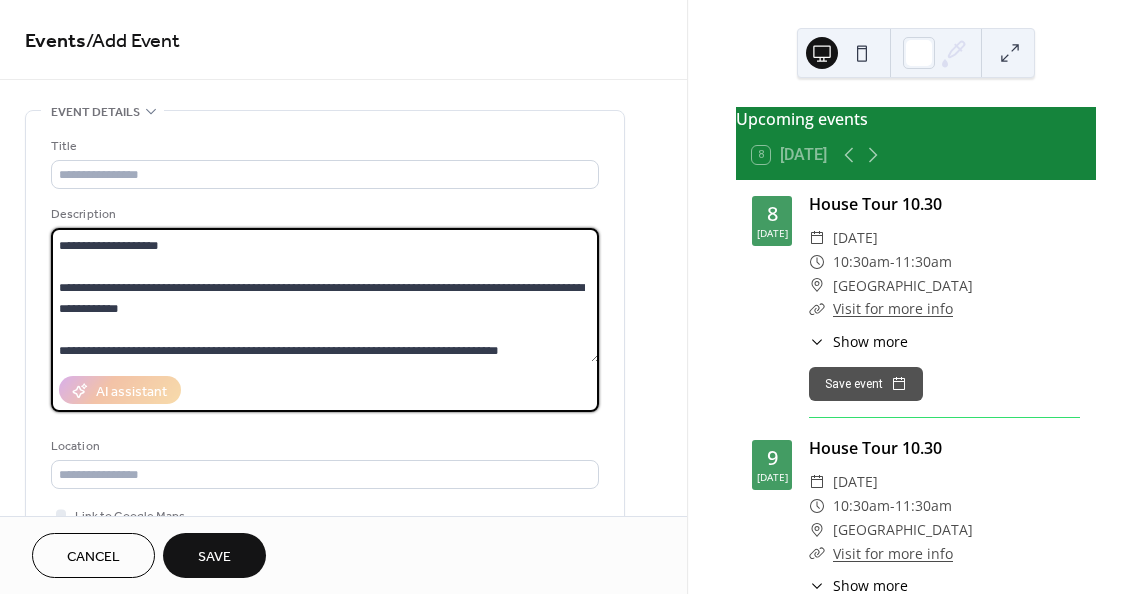 scroll, scrollTop: 0, scrollLeft: 0, axis: both 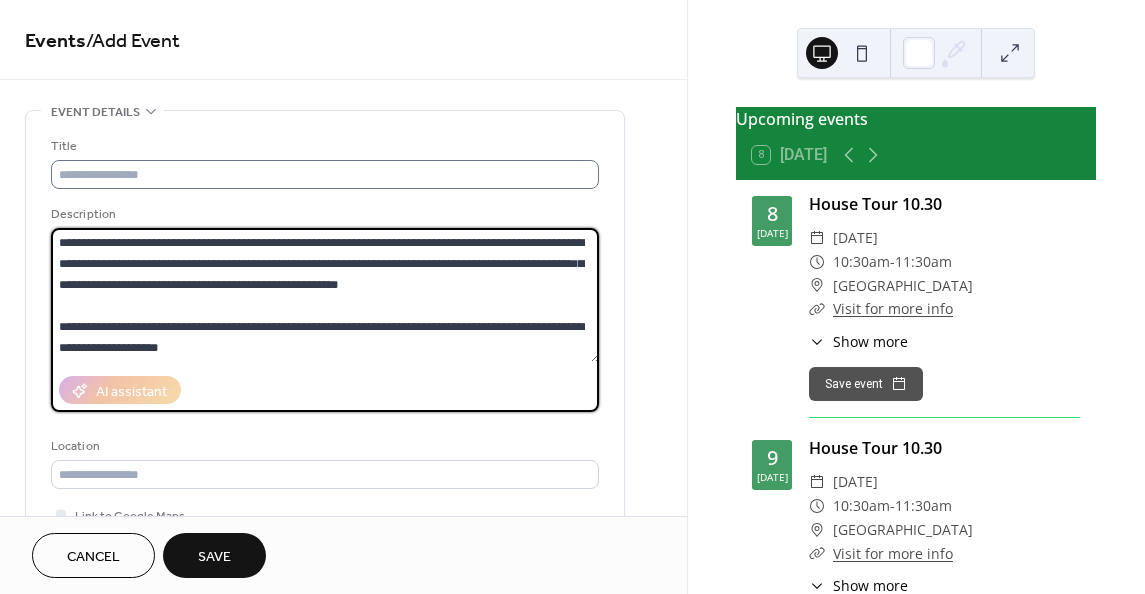 type on "**********" 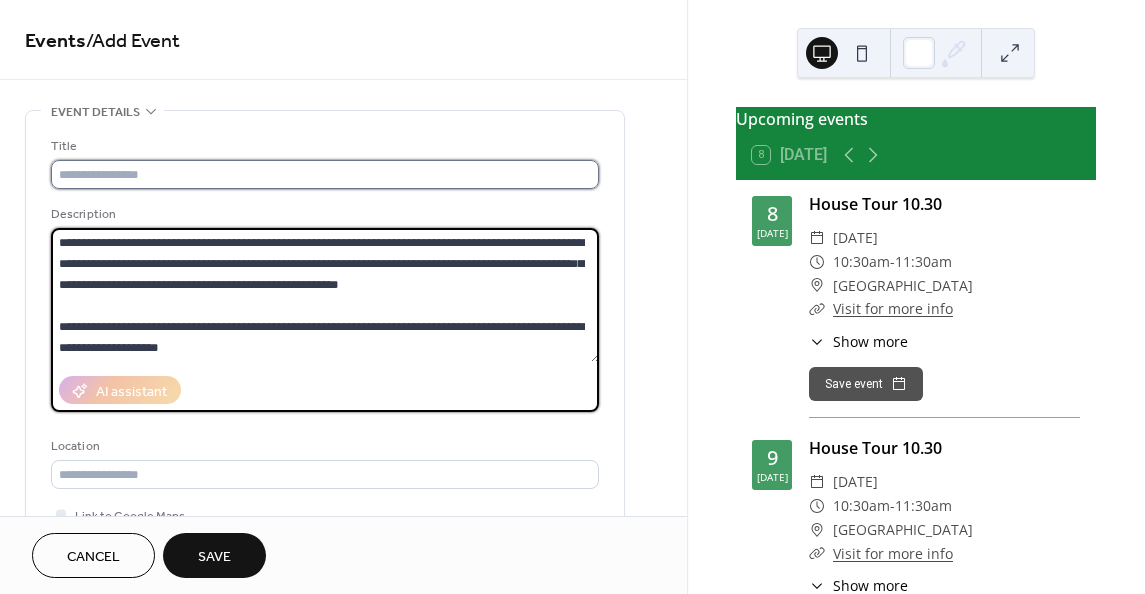 click at bounding box center (325, 174) 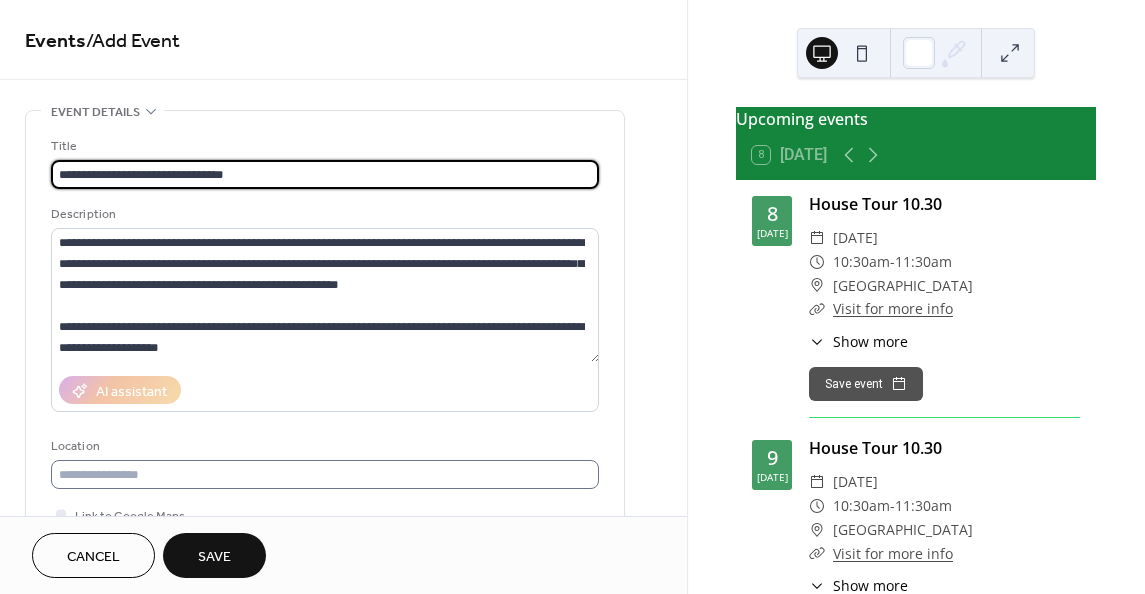 type on "**********" 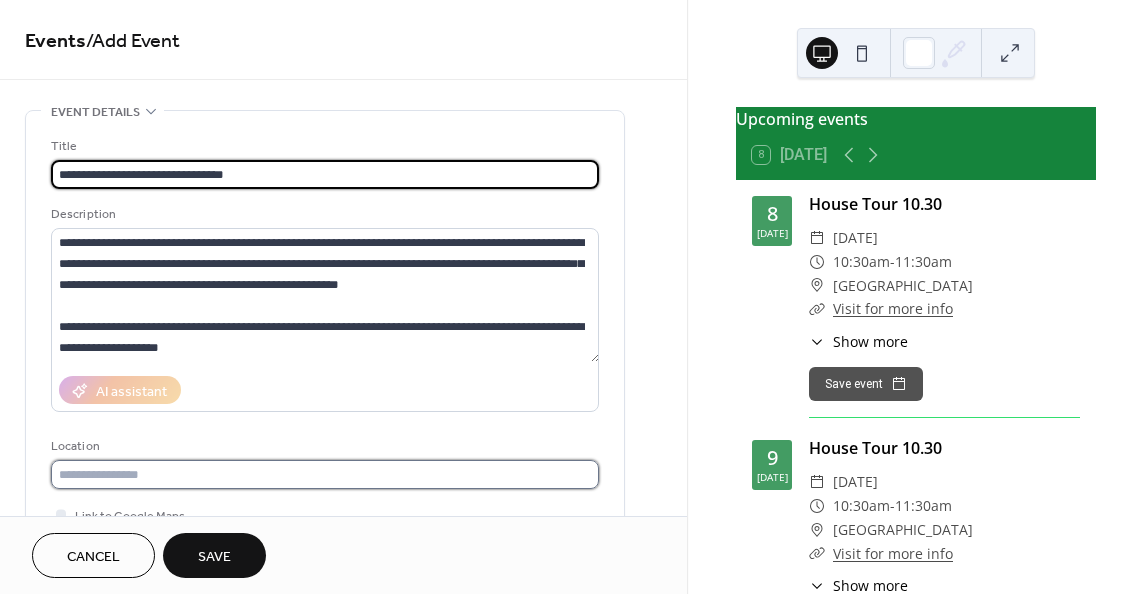 click at bounding box center (325, 474) 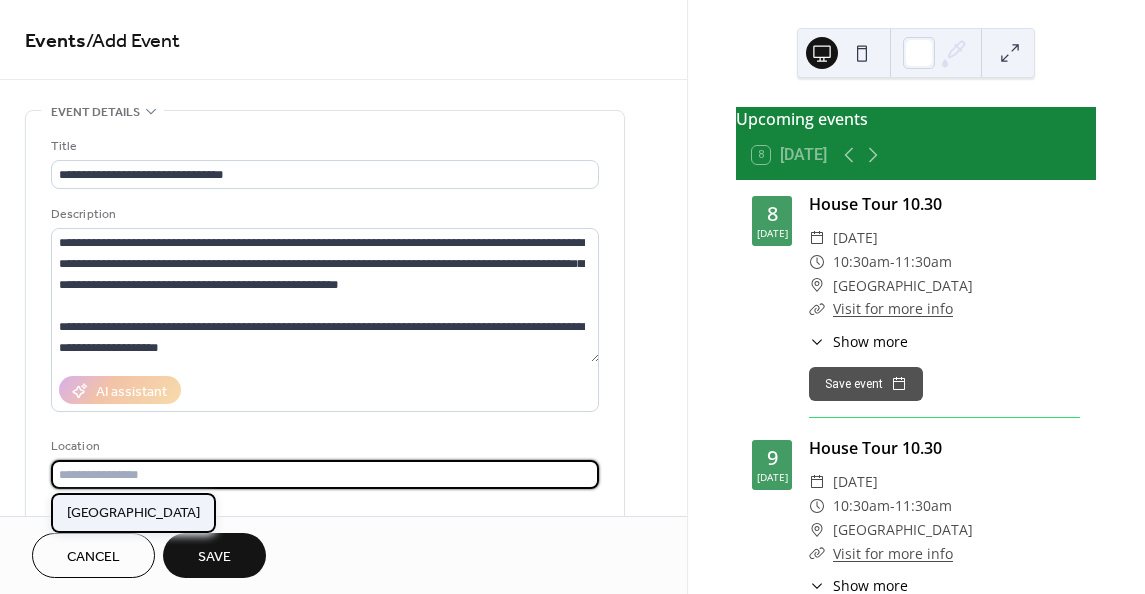 click on "[GEOGRAPHIC_DATA]" at bounding box center (133, 512) 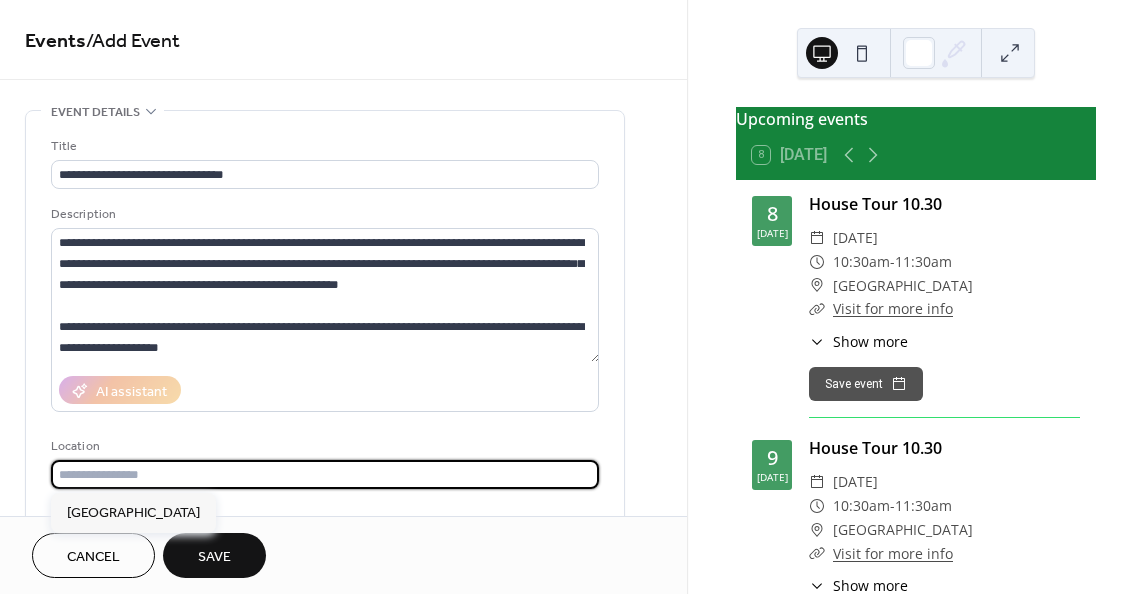 type on "**********" 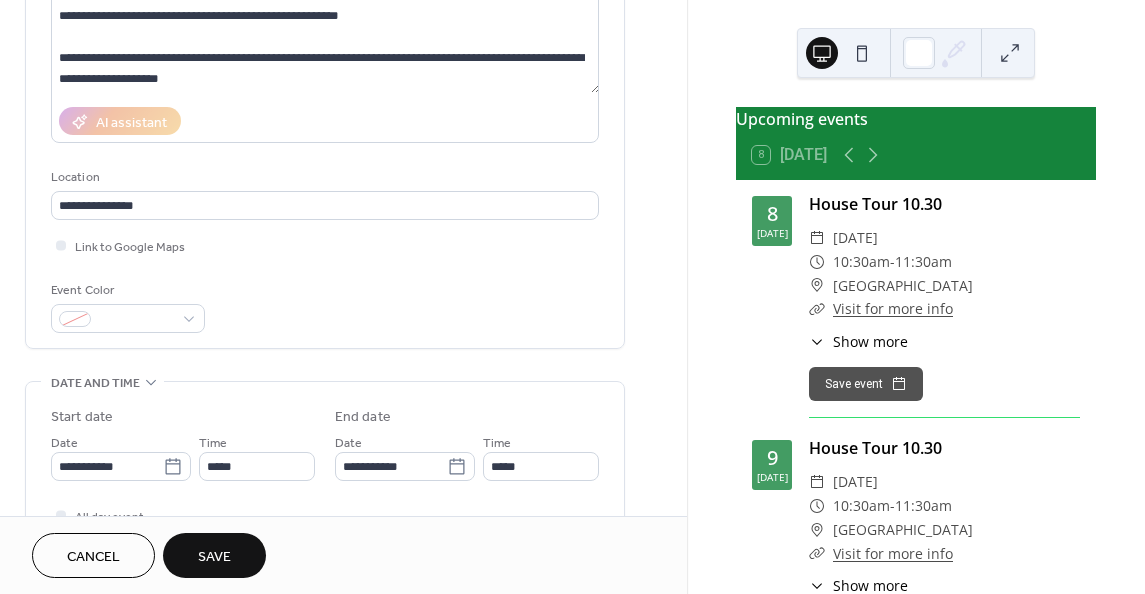 scroll, scrollTop: 300, scrollLeft: 0, axis: vertical 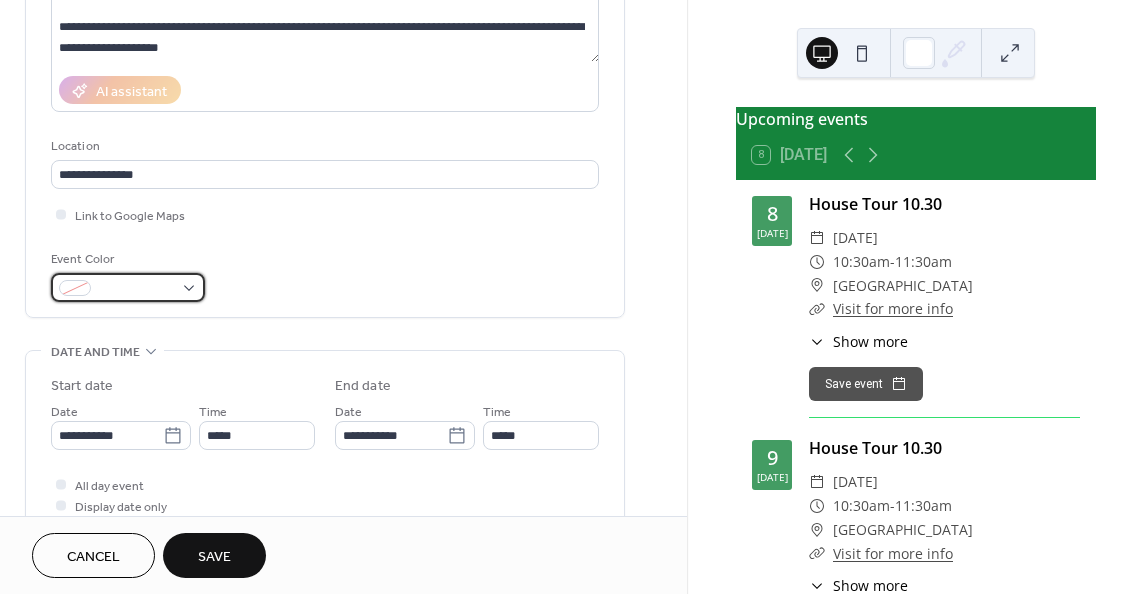 click at bounding box center [136, 289] 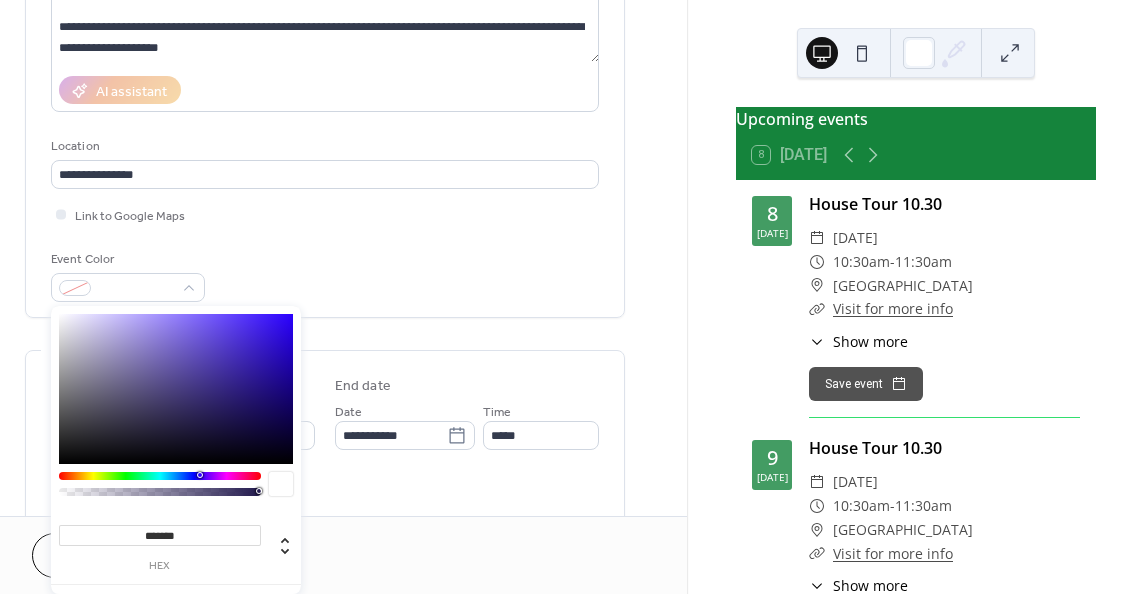 click at bounding box center [160, 476] 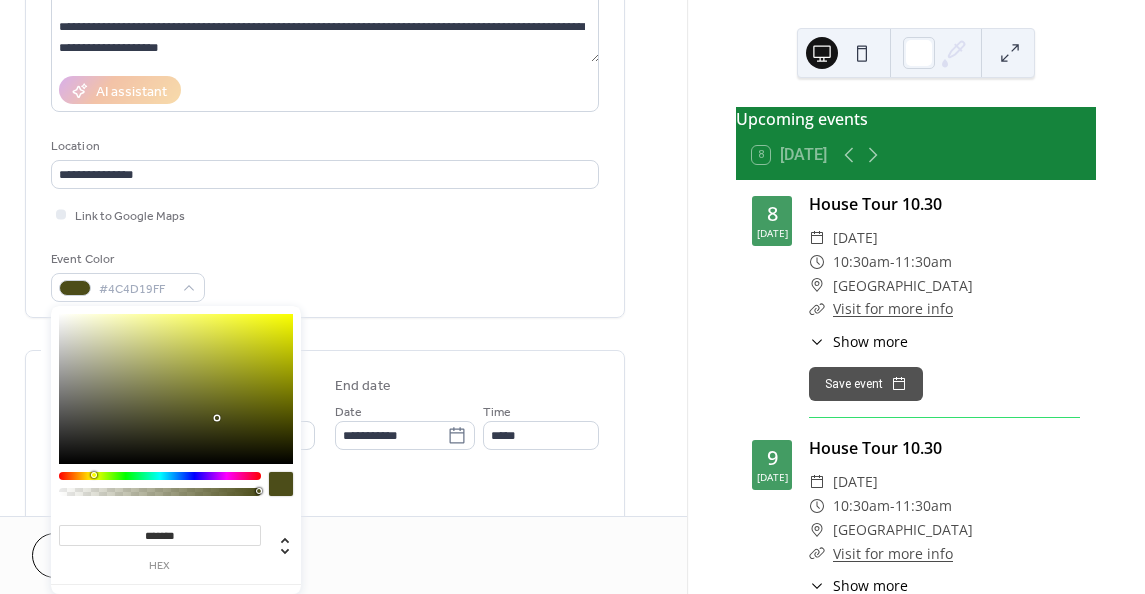 click at bounding box center [176, 389] 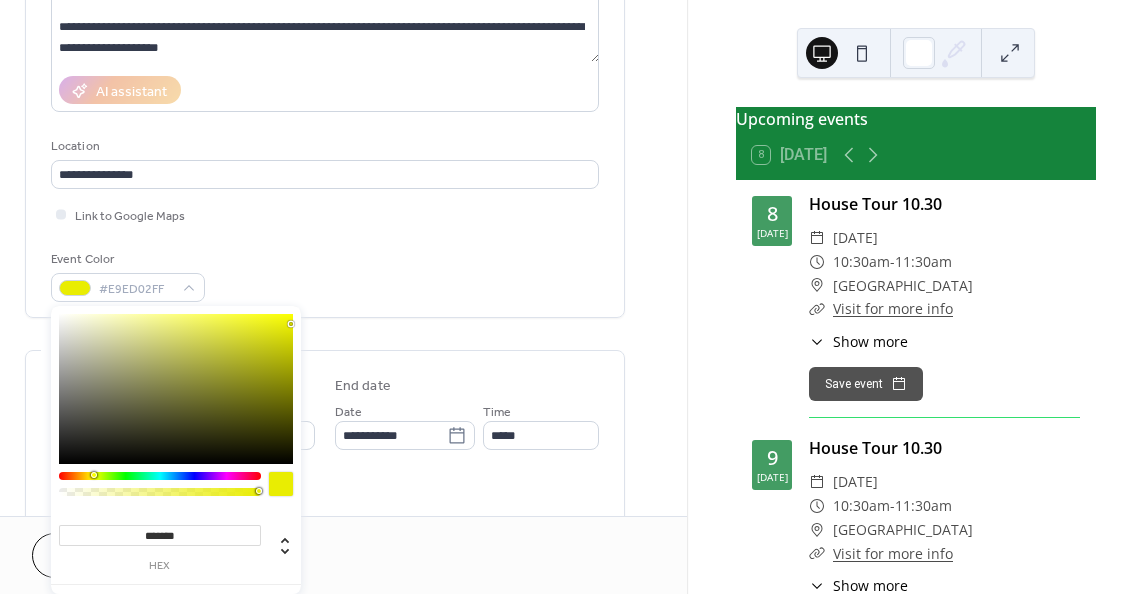 click at bounding box center [176, 389] 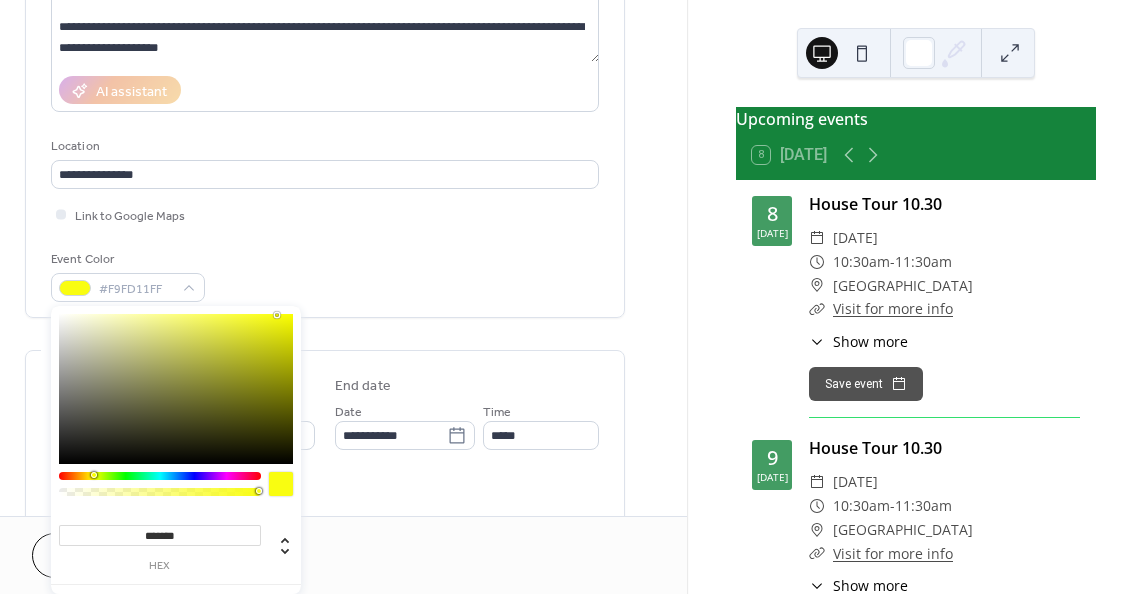 click at bounding box center [176, 389] 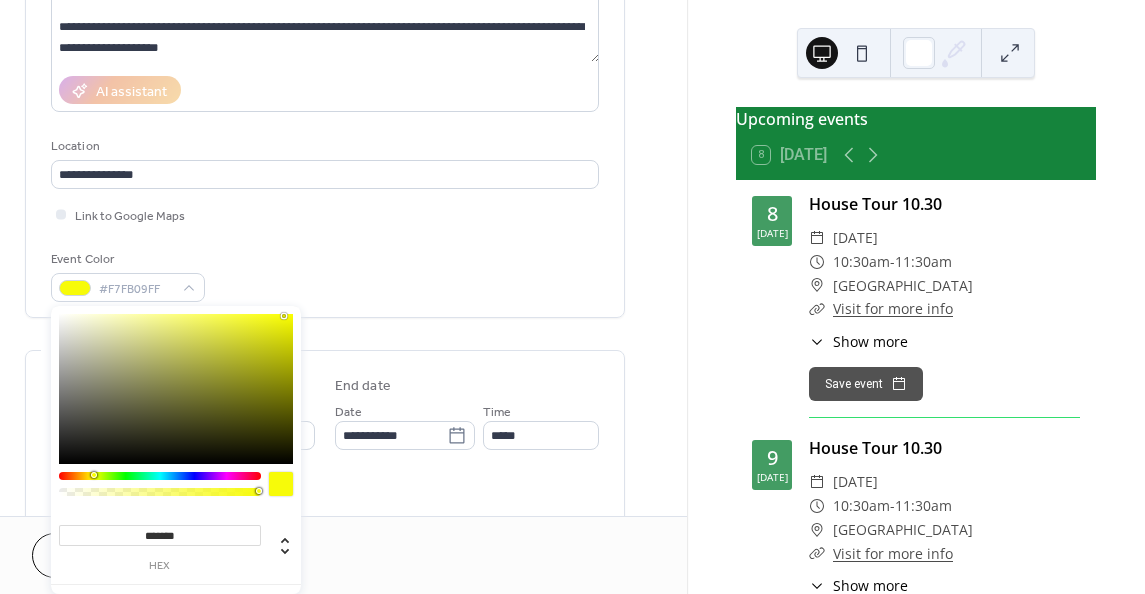 type on "*******" 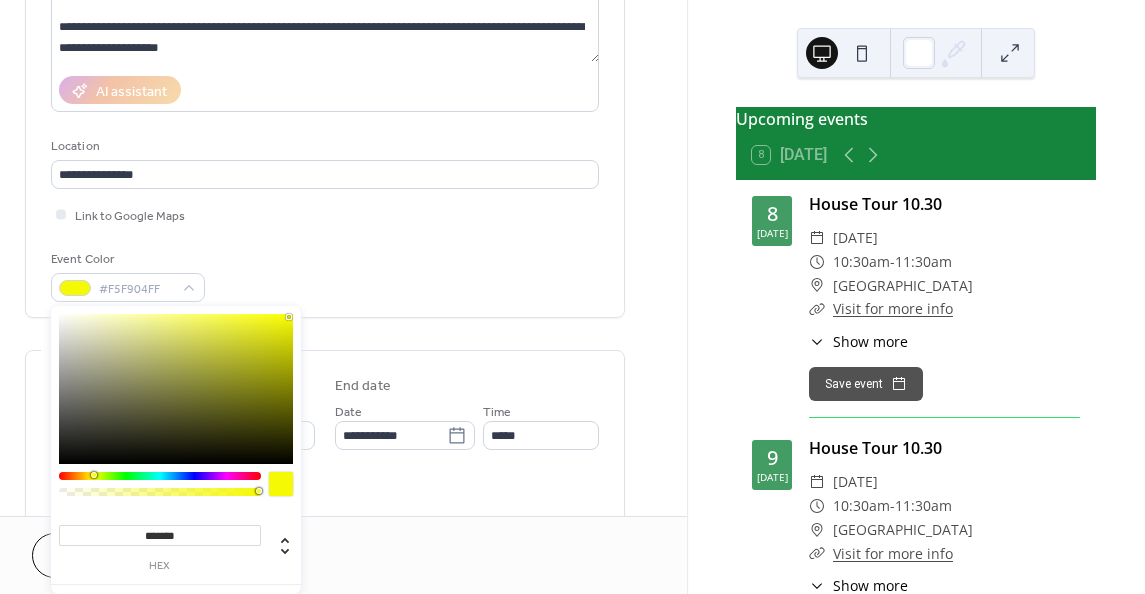 click on "**********" at bounding box center [325, 69] 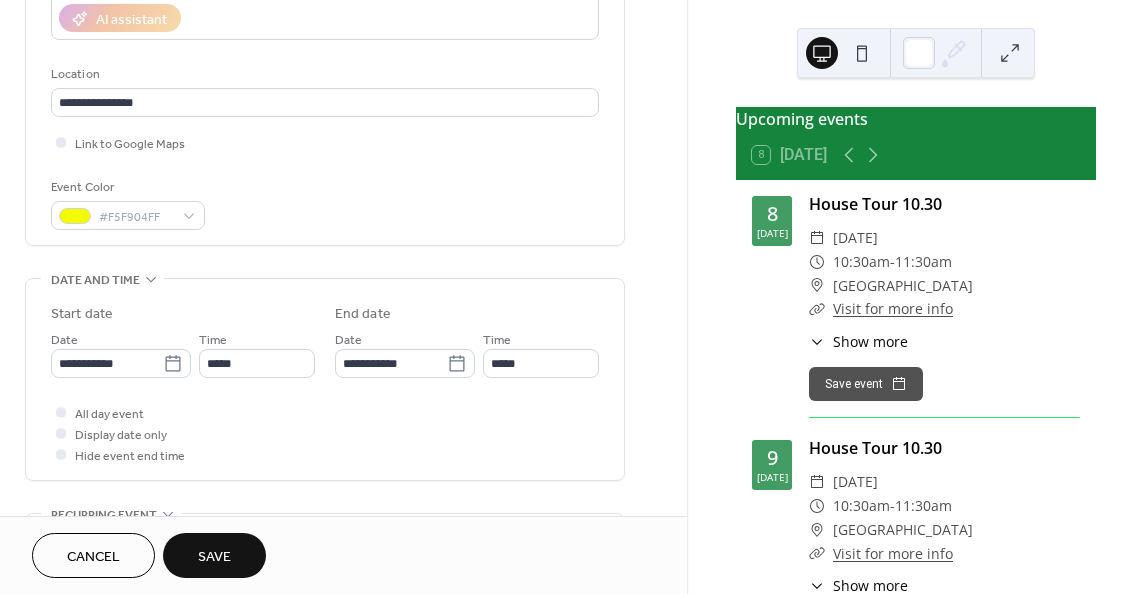 scroll, scrollTop: 400, scrollLeft: 0, axis: vertical 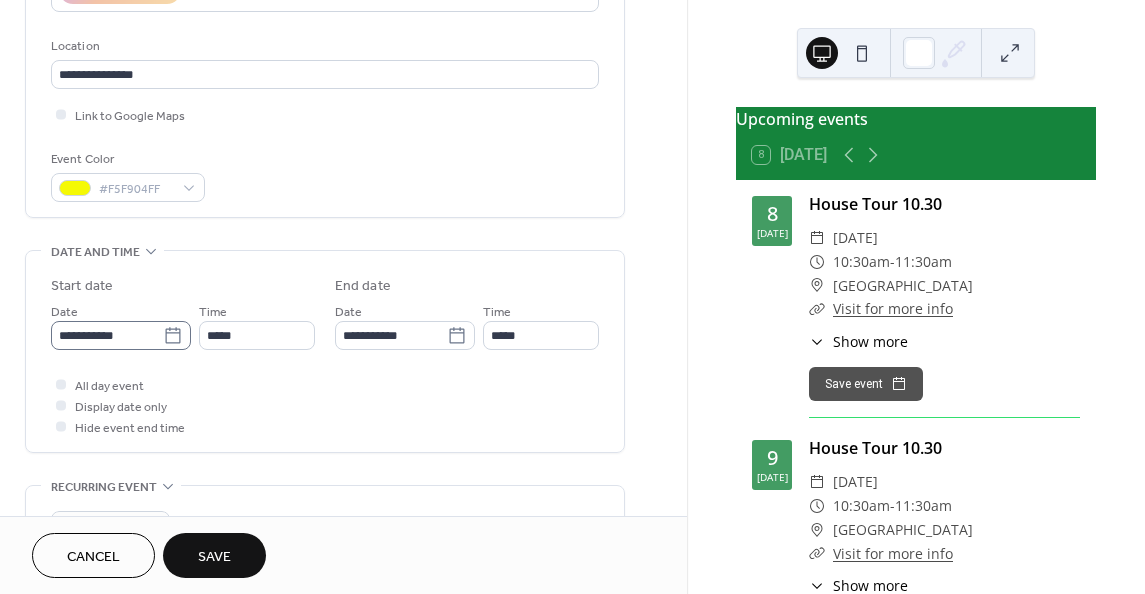 click 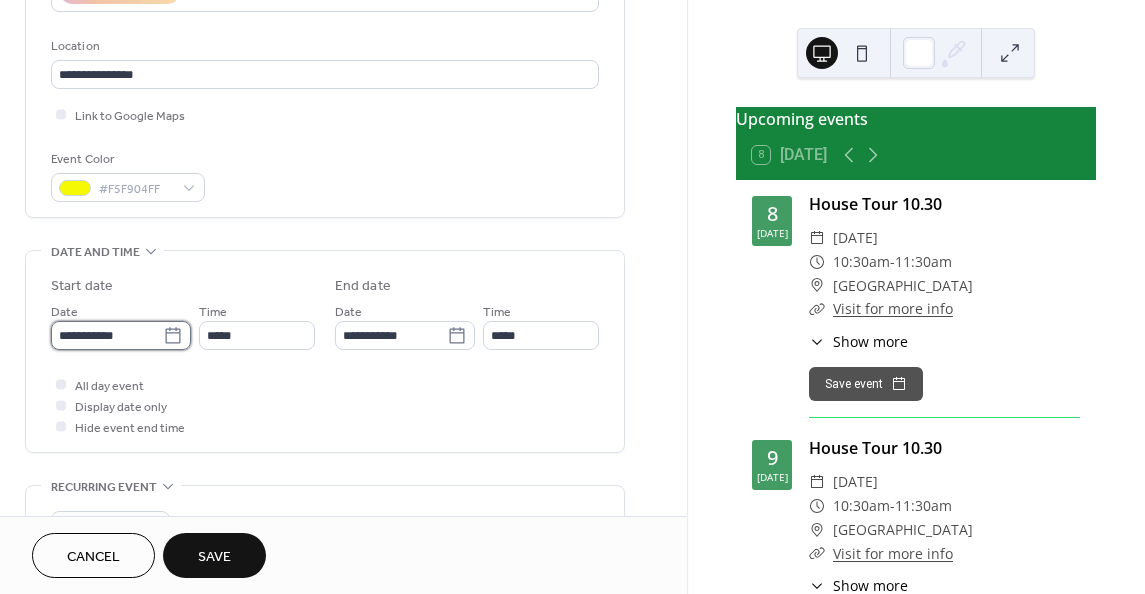 click on "**********" at bounding box center [107, 335] 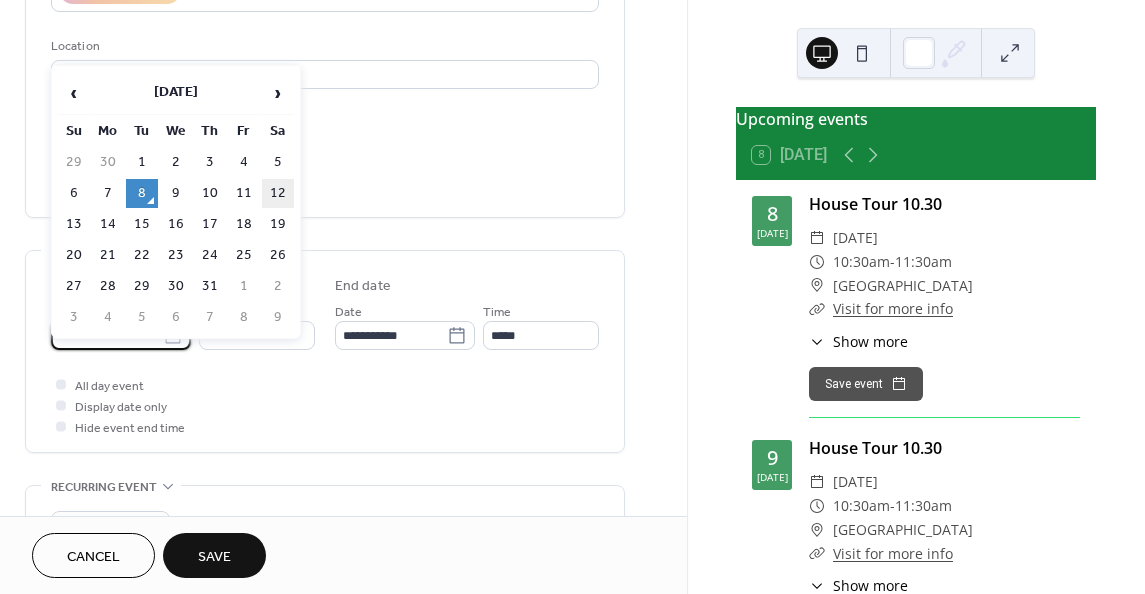 click on "12" at bounding box center (278, 193) 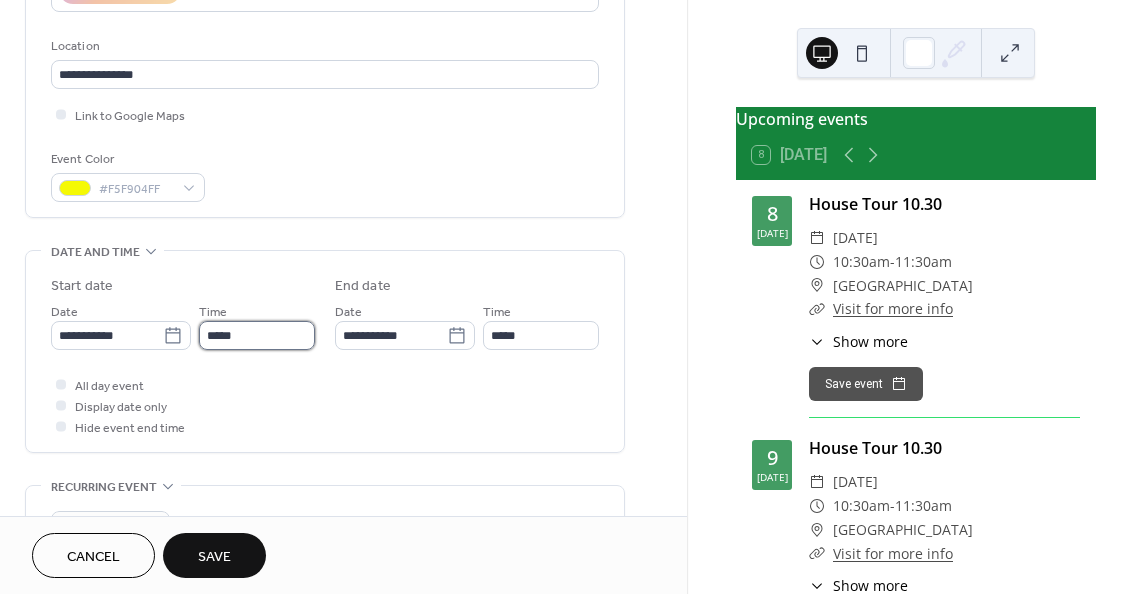 click on "*****" at bounding box center (257, 335) 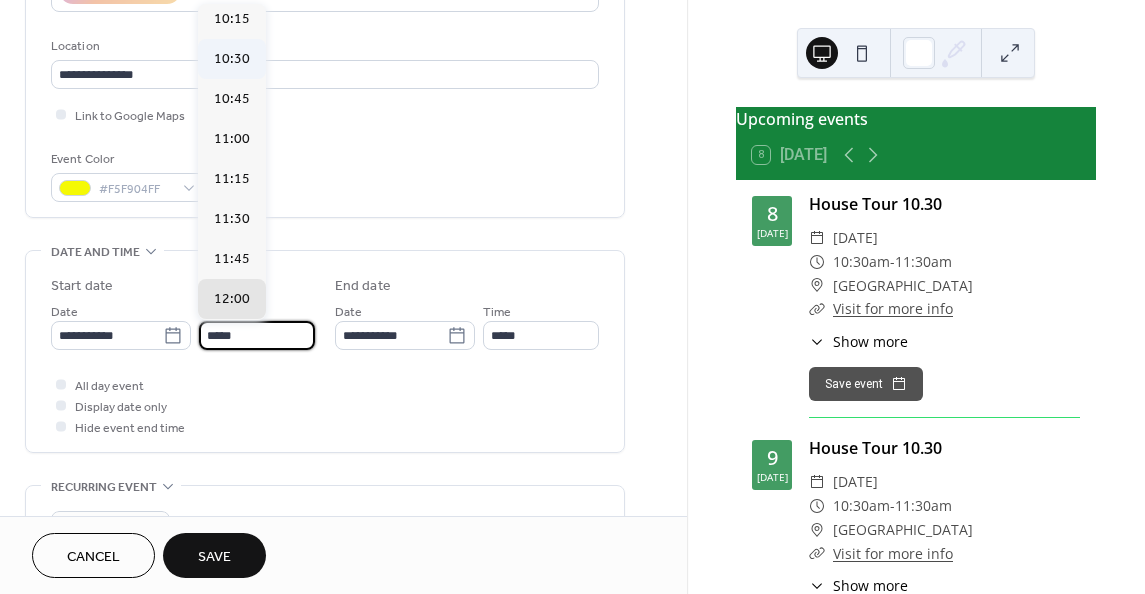 scroll, scrollTop: 1536, scrollLeft: 0, axis: vertical 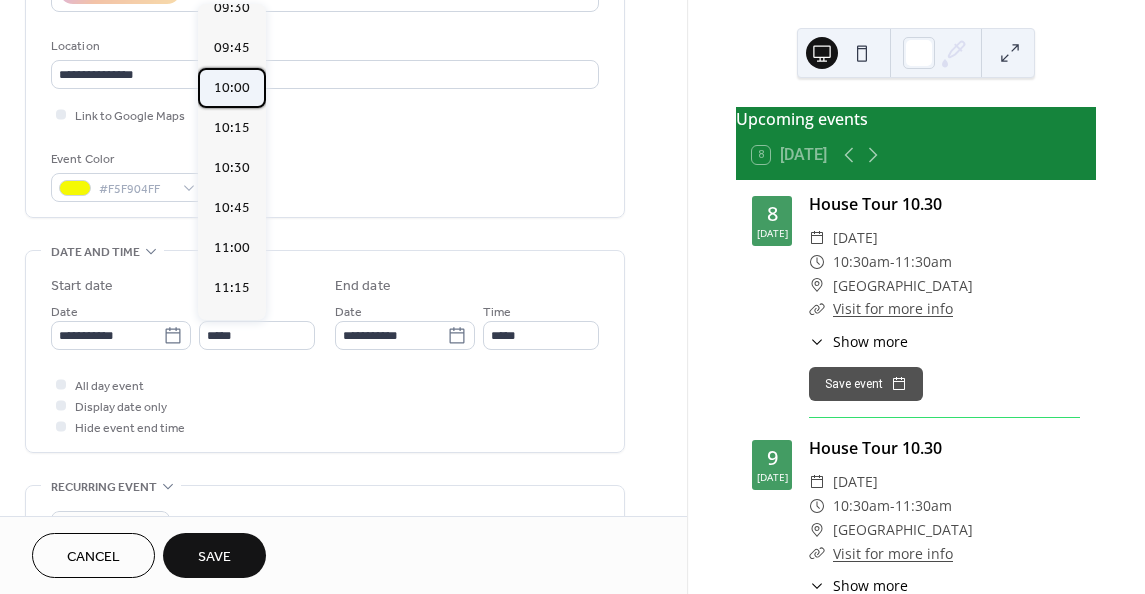 click on "10:00" at bounding box center [232, 88] 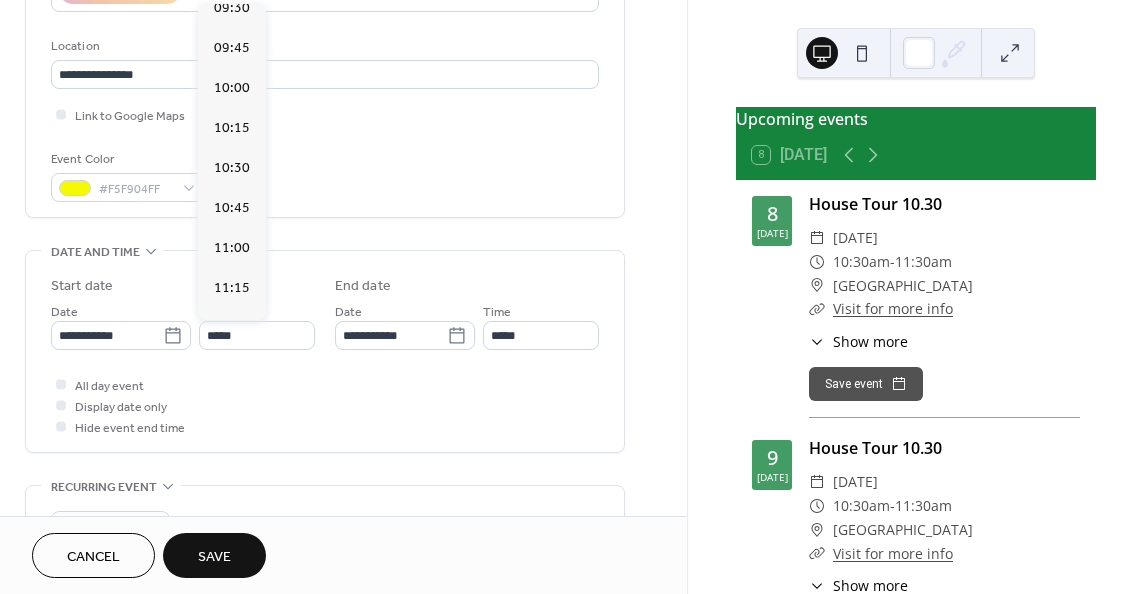 type on "*****" 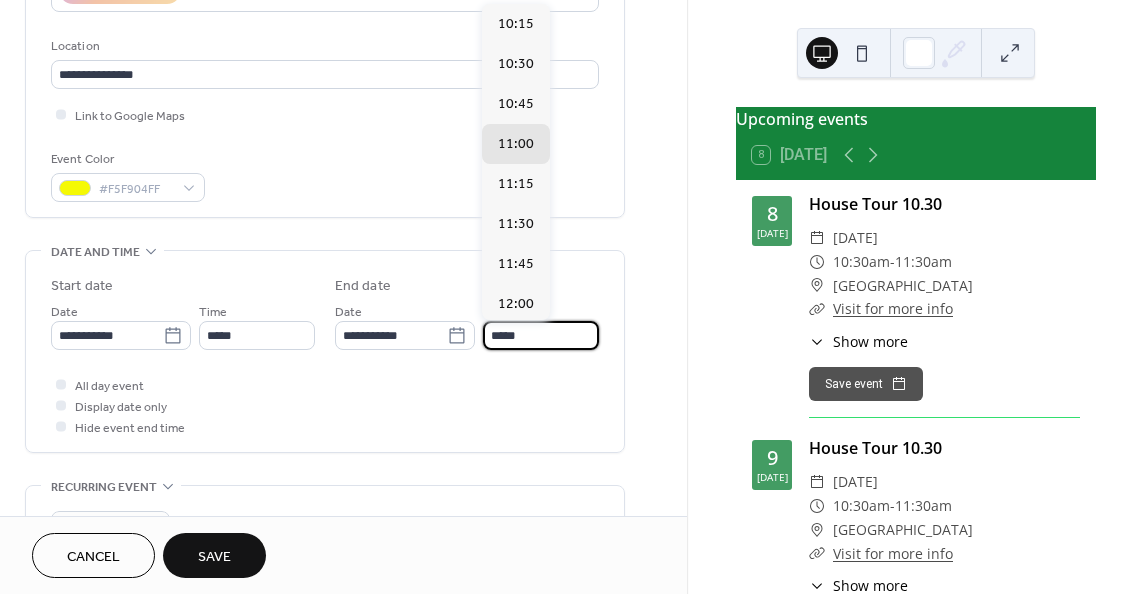 click on "*****" at bounding box center [541, 335] 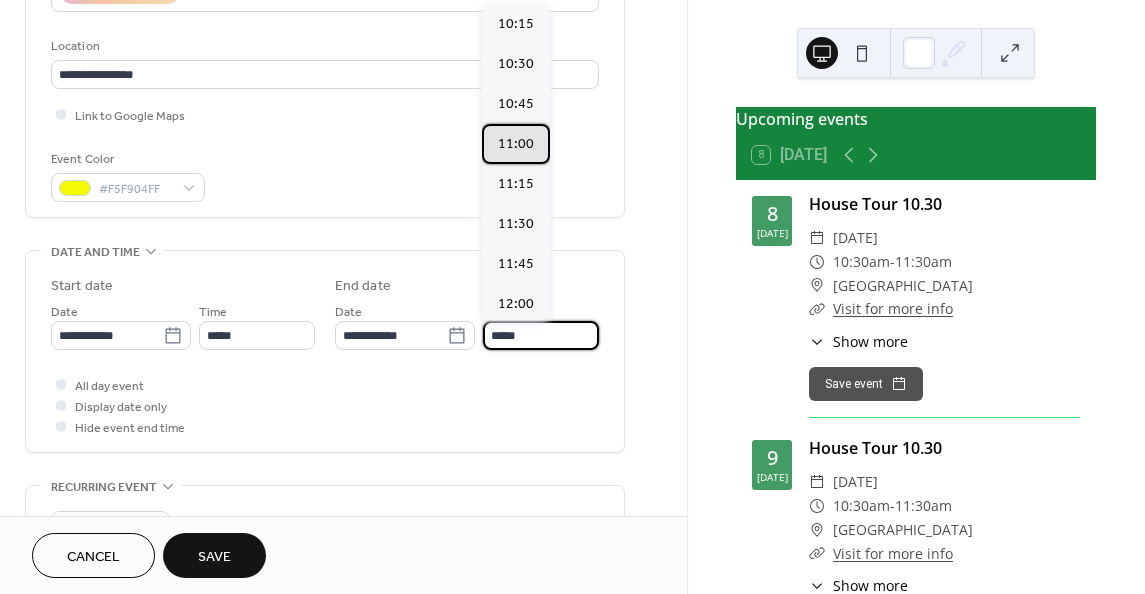 click on "11:00" at bounding box center [516, 144] 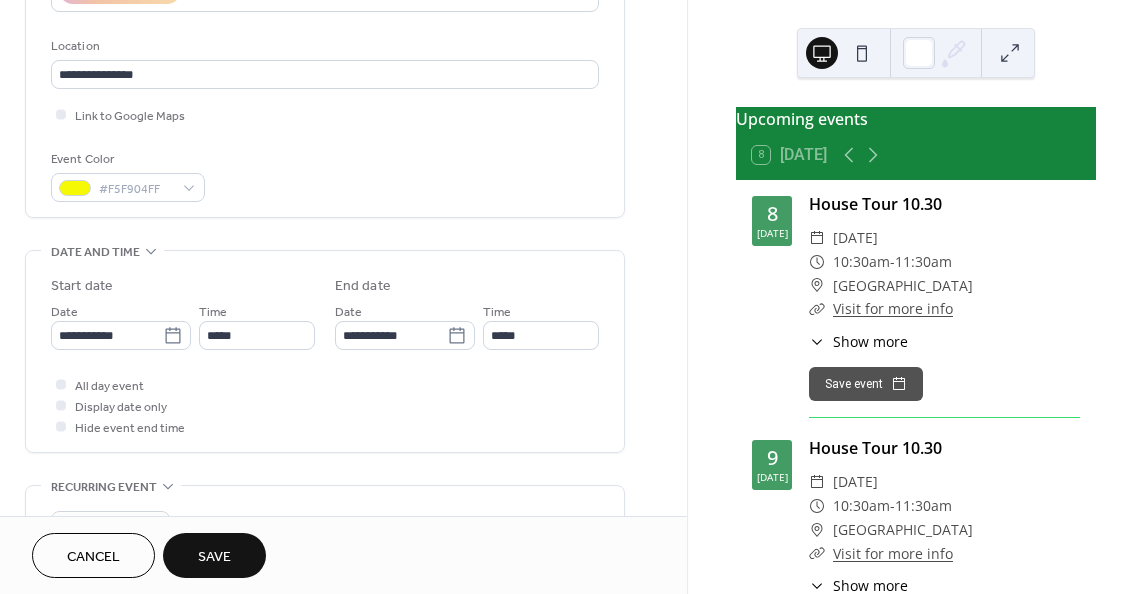 click on "All day event Display date only Hide event end time" at bounding box center [325, 405] 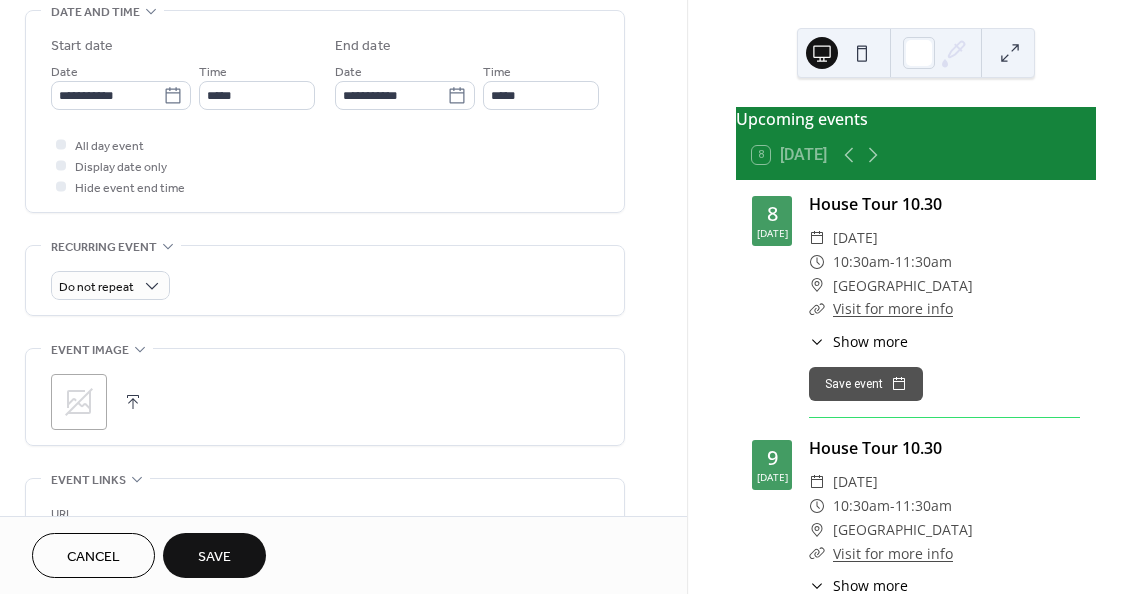 scroll, scrollTop: 700, scrollLeft: 0, axis: vertical 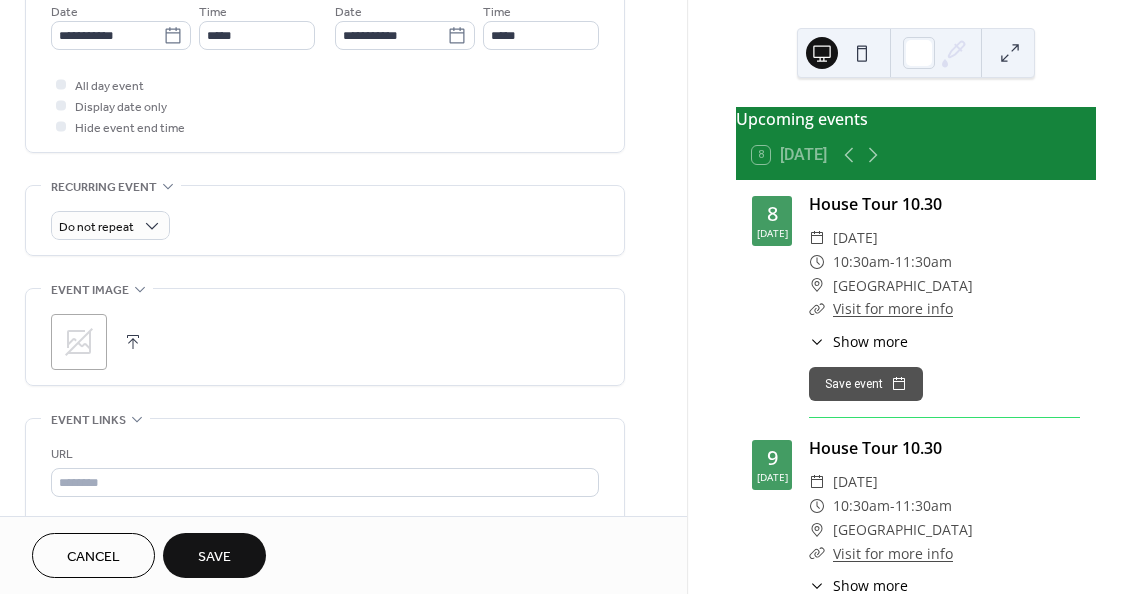 click on ";" at bounding box center (79, 342) 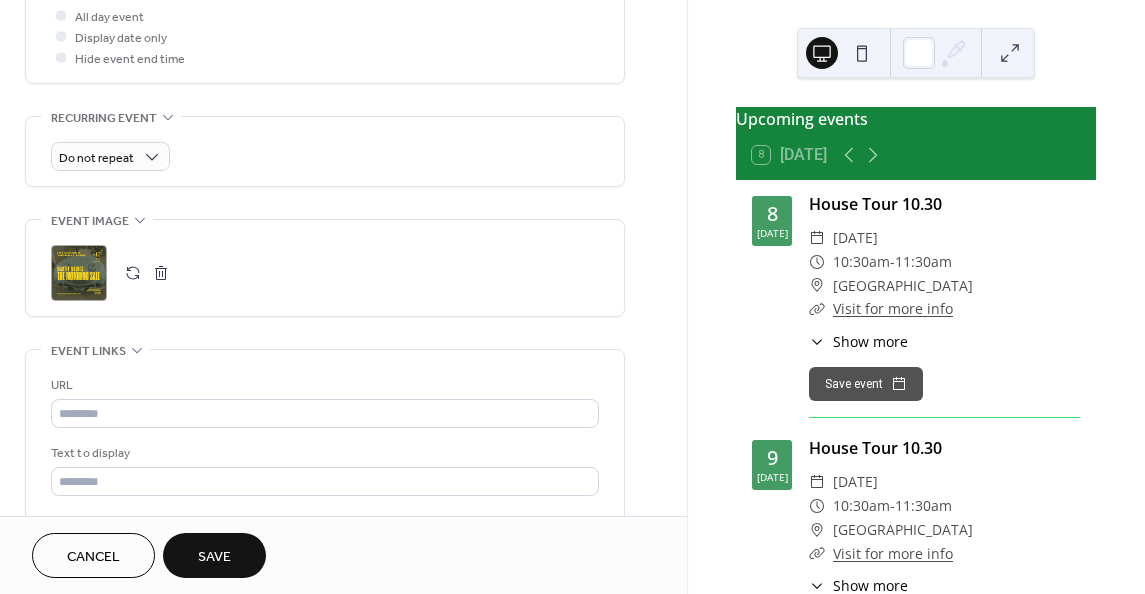 scroll, scrollTop: 800, scrollLeft: 0, axis: vertical 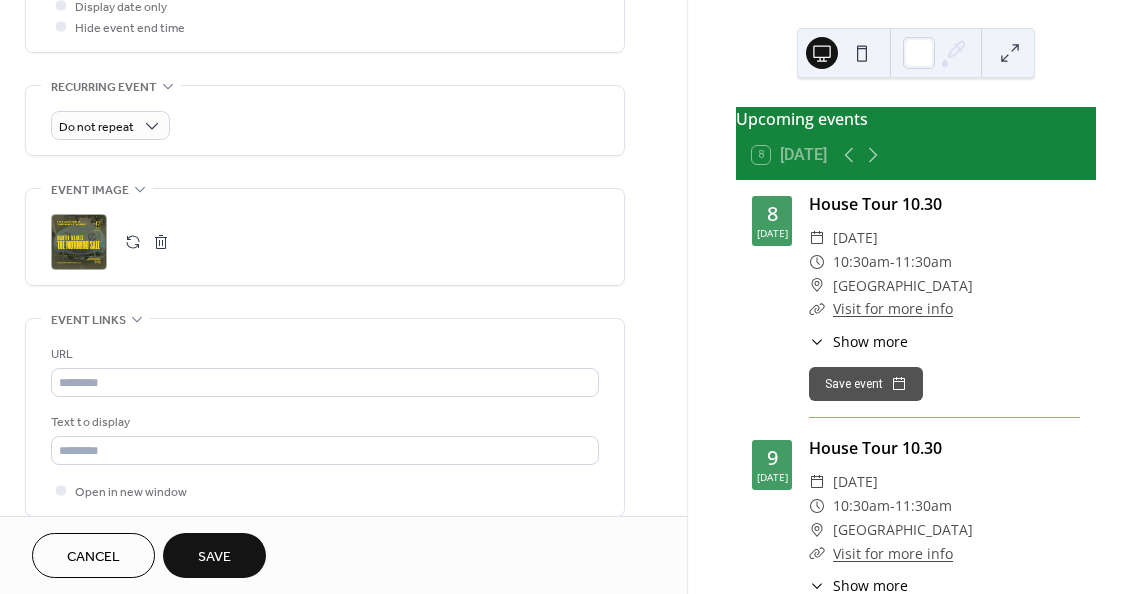 drag, startPoint x: 251, startPoint y: 283, endPoint x: 275, endPoint y: 284, distance: 24.020824 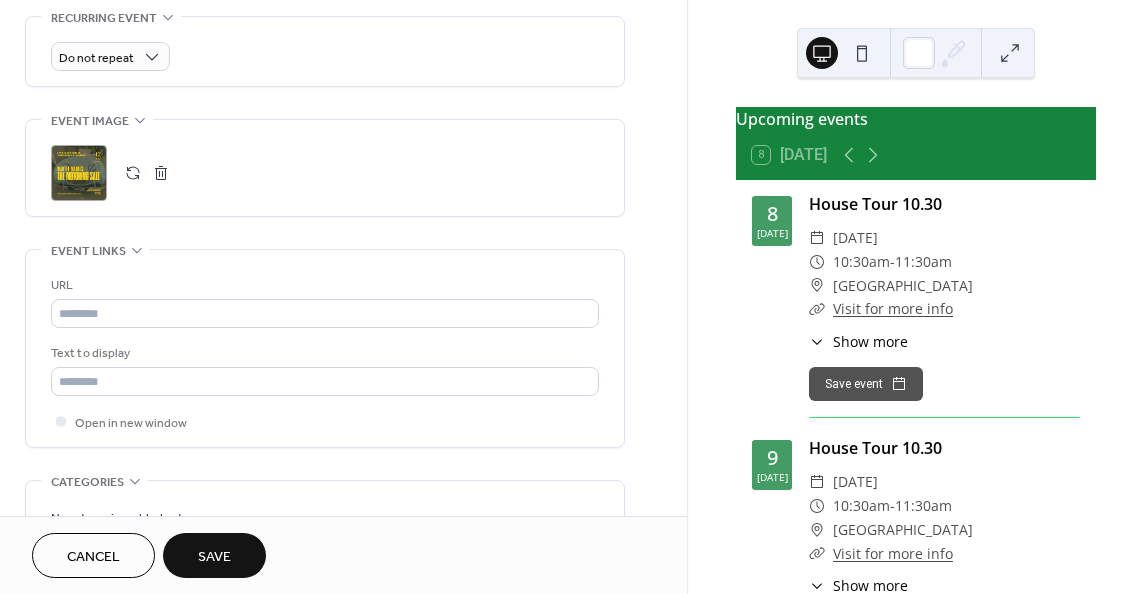 scroll, scrollTop: 900, scrollLeft: 0, axis: vertical 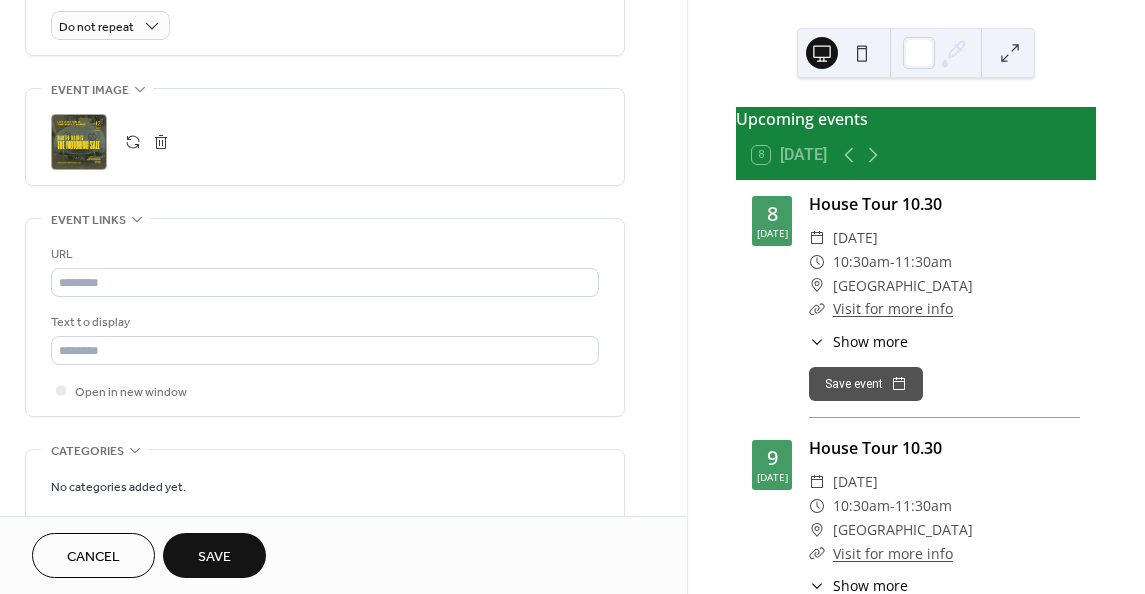 click on "**********" at bounding box center [325, -71] 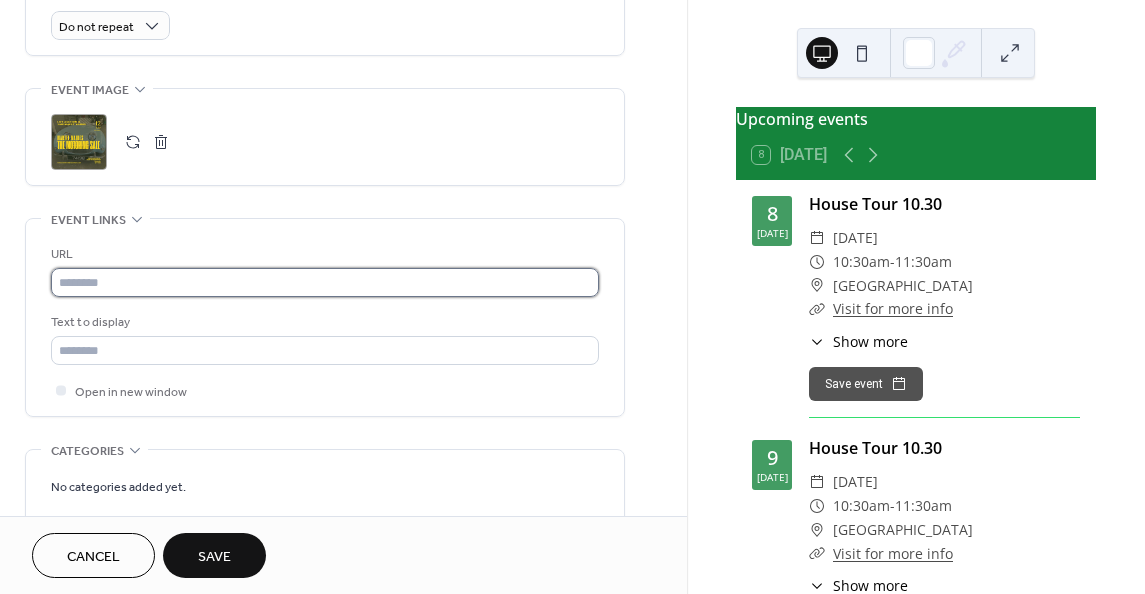 click at bounding box center [325, 282] 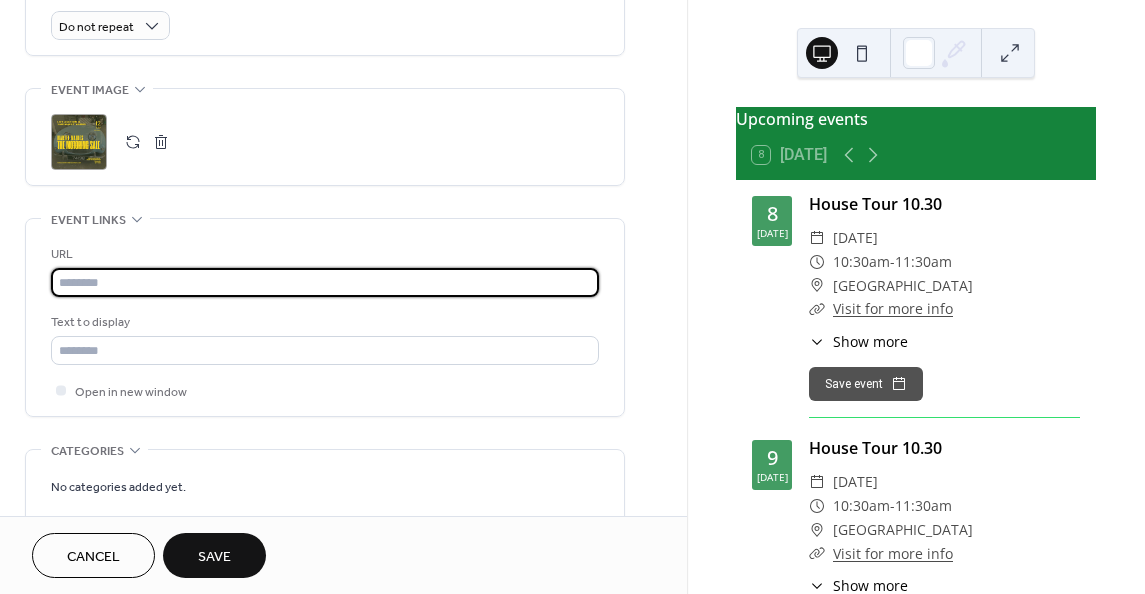 paste on "**********" 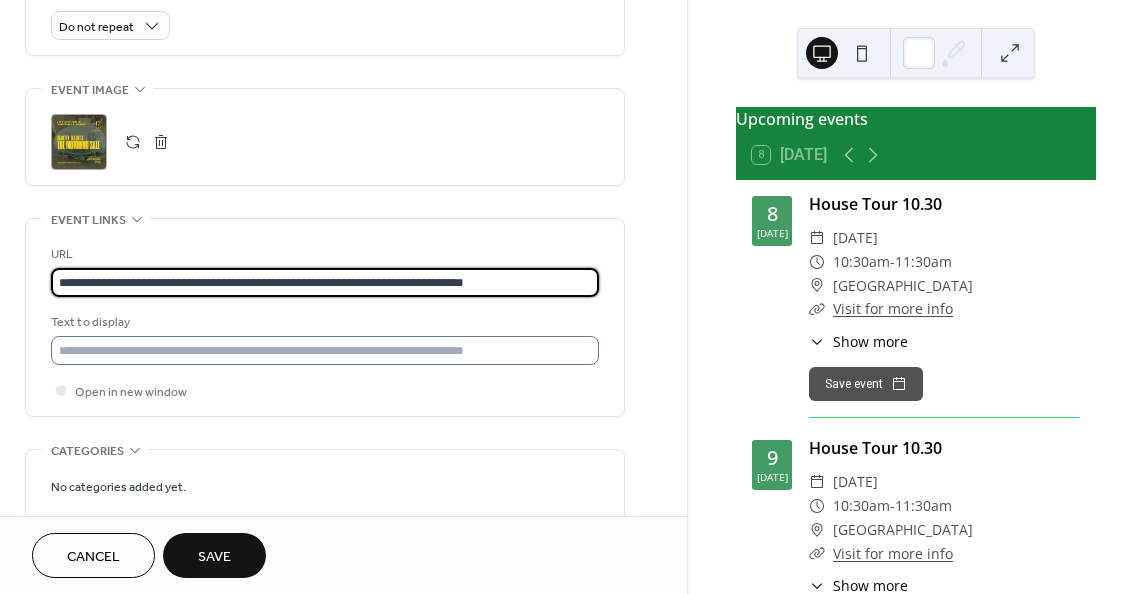 type on "**********" 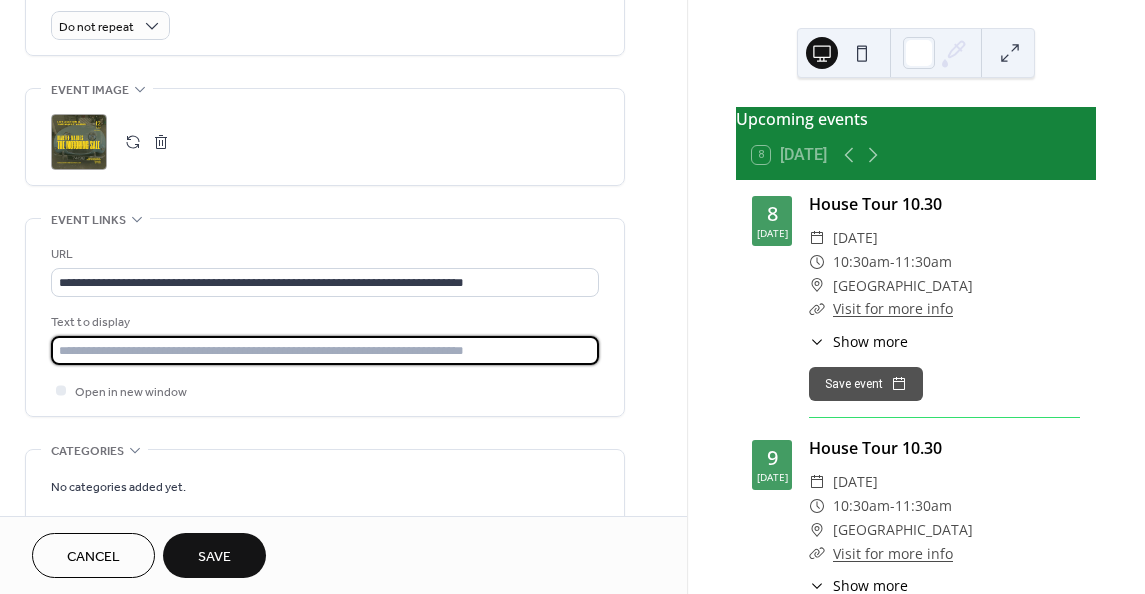 click at bounding box center [325, 350] 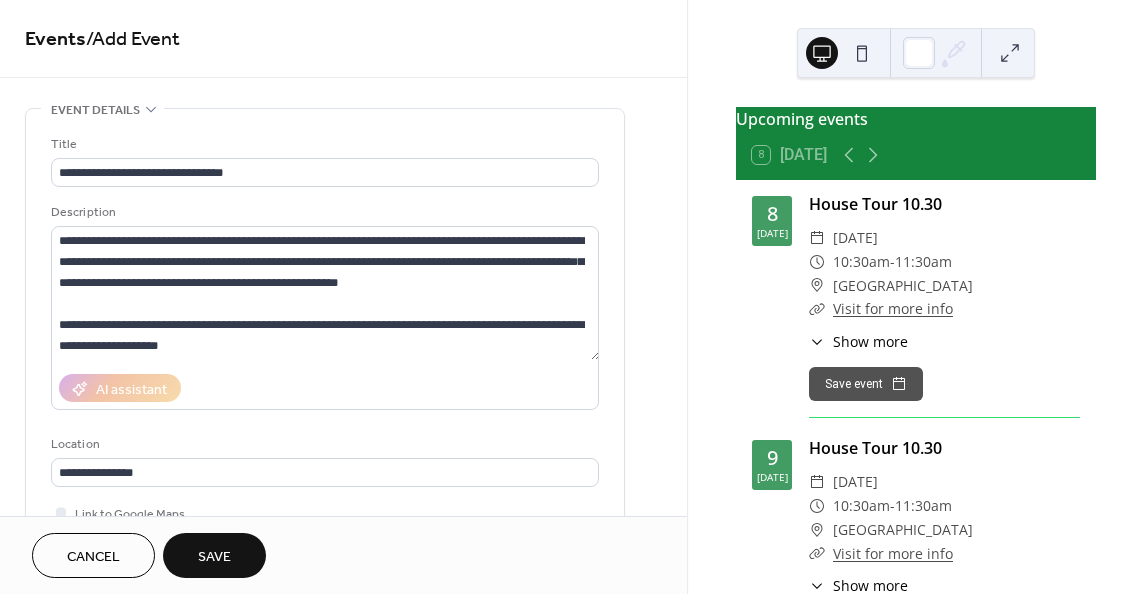 scroll, scrollTop: 0, scrollLeft: 0, axis: both 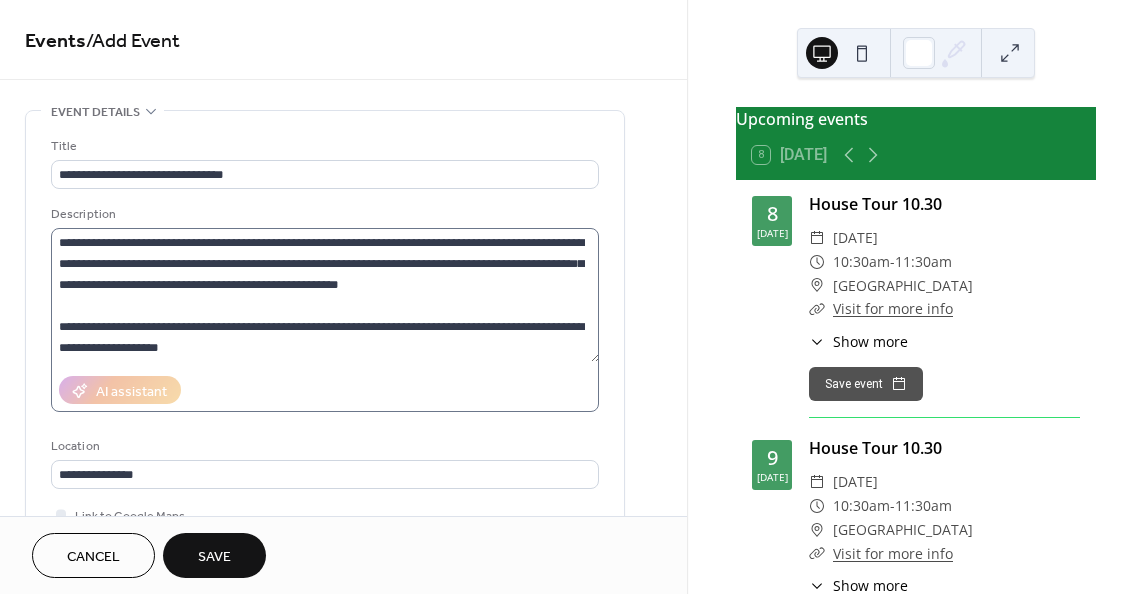 type on "********" 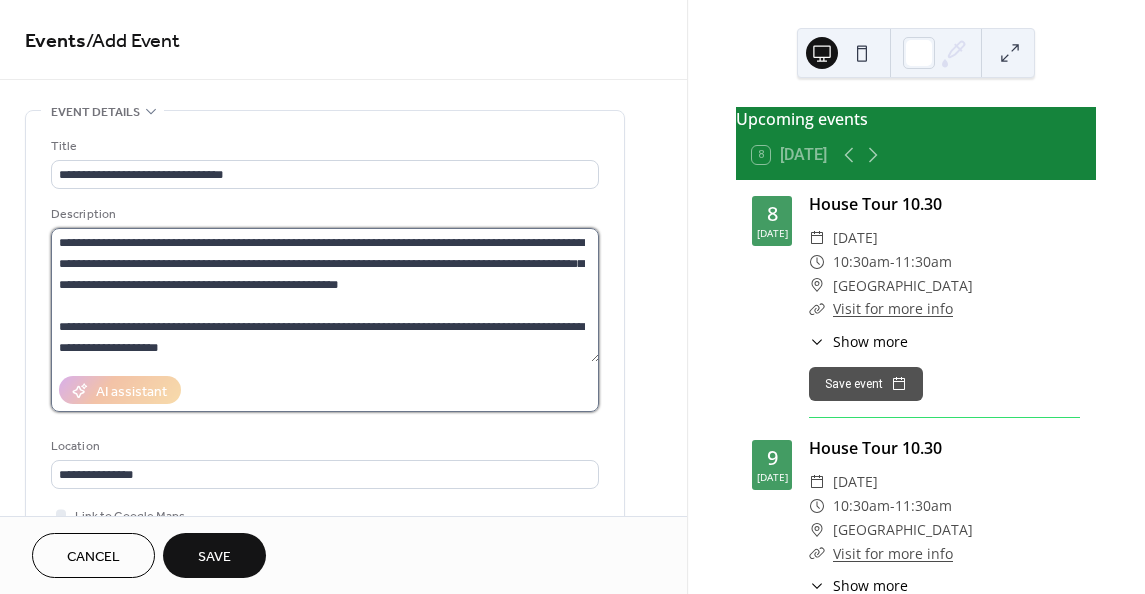 click on "**********" at bounding box center [325, 295] 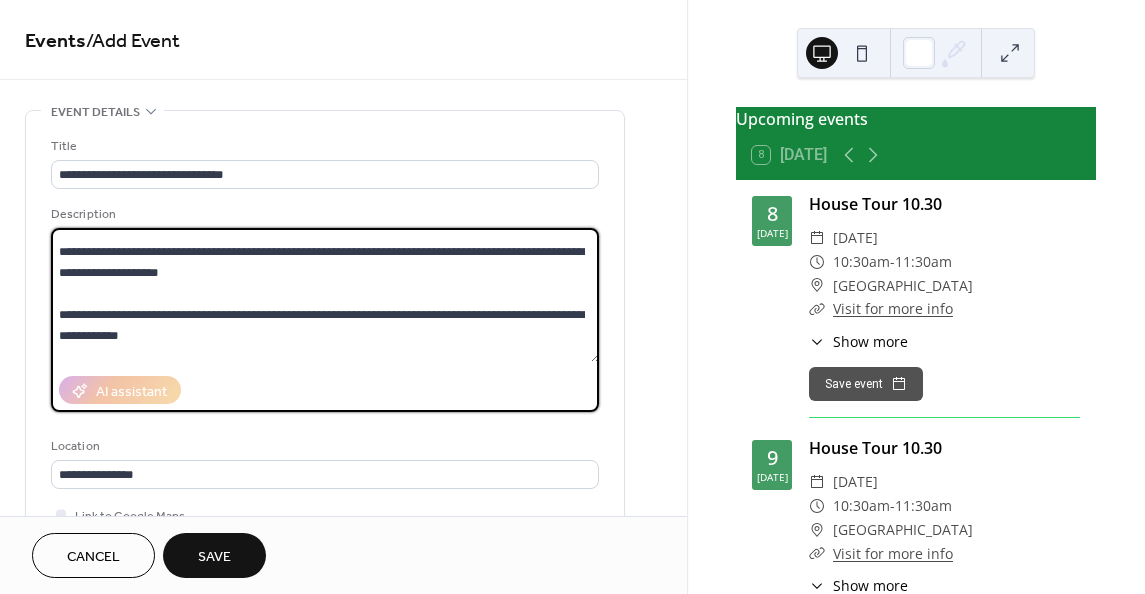 scroll, scrollTop: 104, scrollLeft: 0, axis: vertical 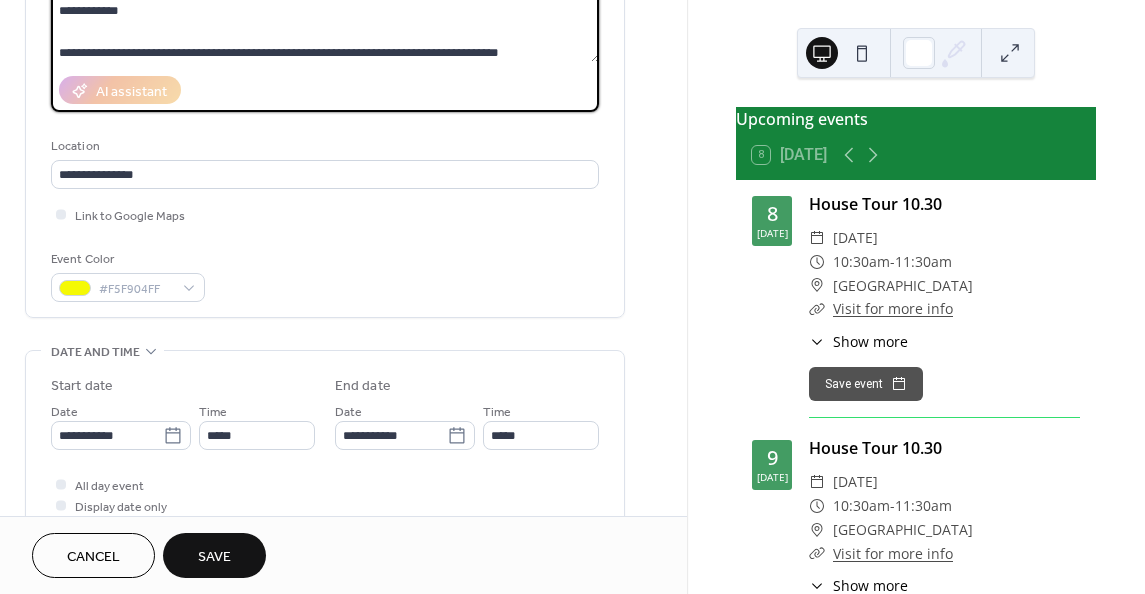 click on "**********" at bounding box center (325, -5) 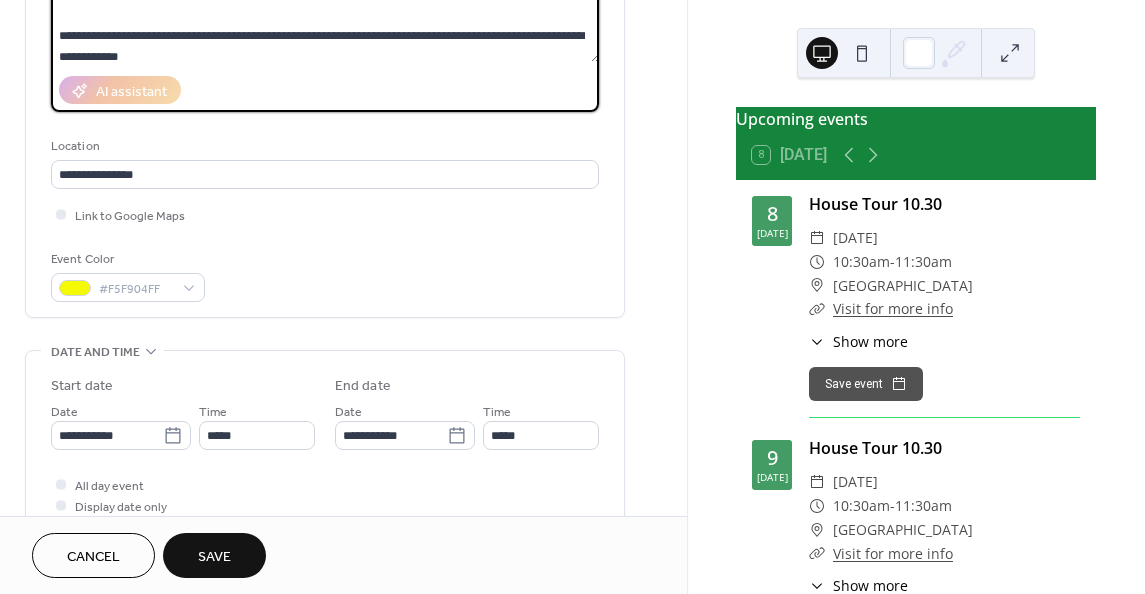 scroll, scrollTop: 100, scrollLeft: 0, axis: vertical 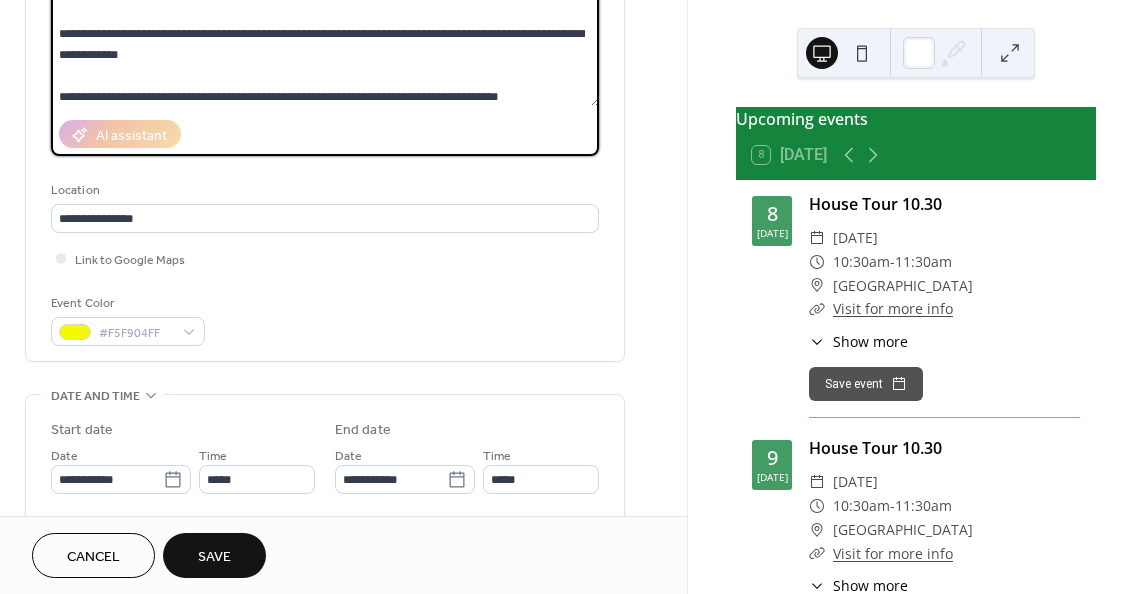 click on "**********" at bounding box center (325, 39) 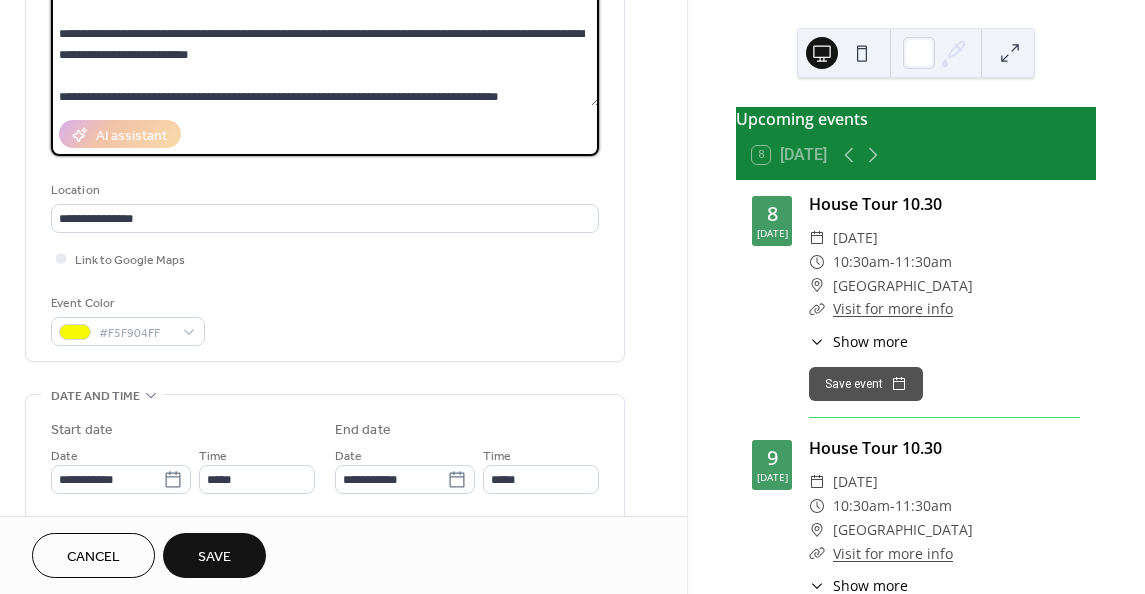 paste on "**********" 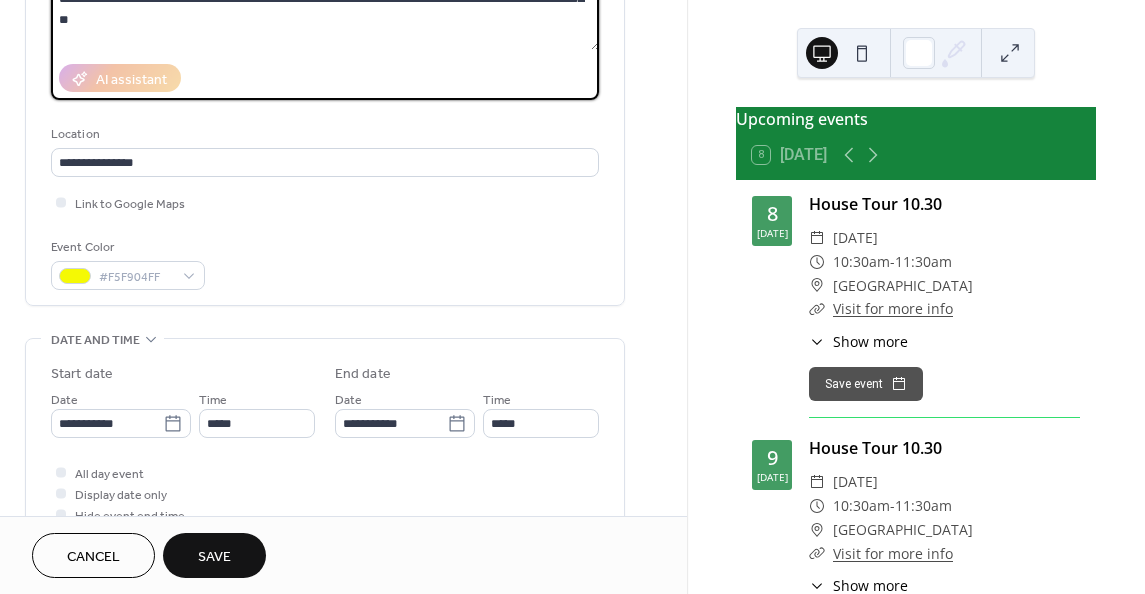 scroll, scrollTop: 156, scrollLeft: 0, axis: vertical 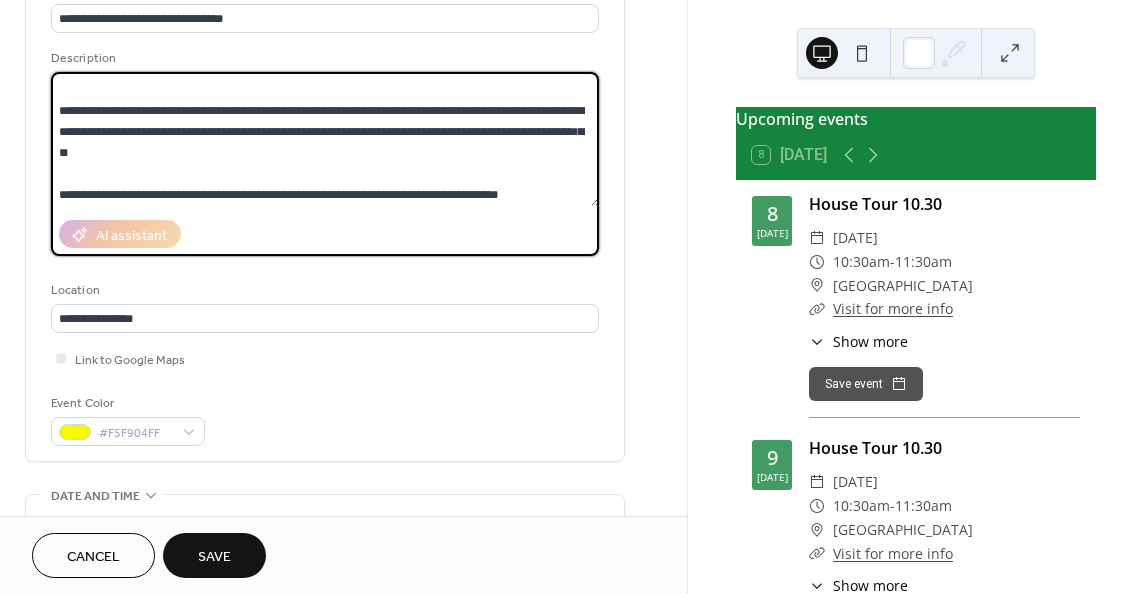 type on "**********" 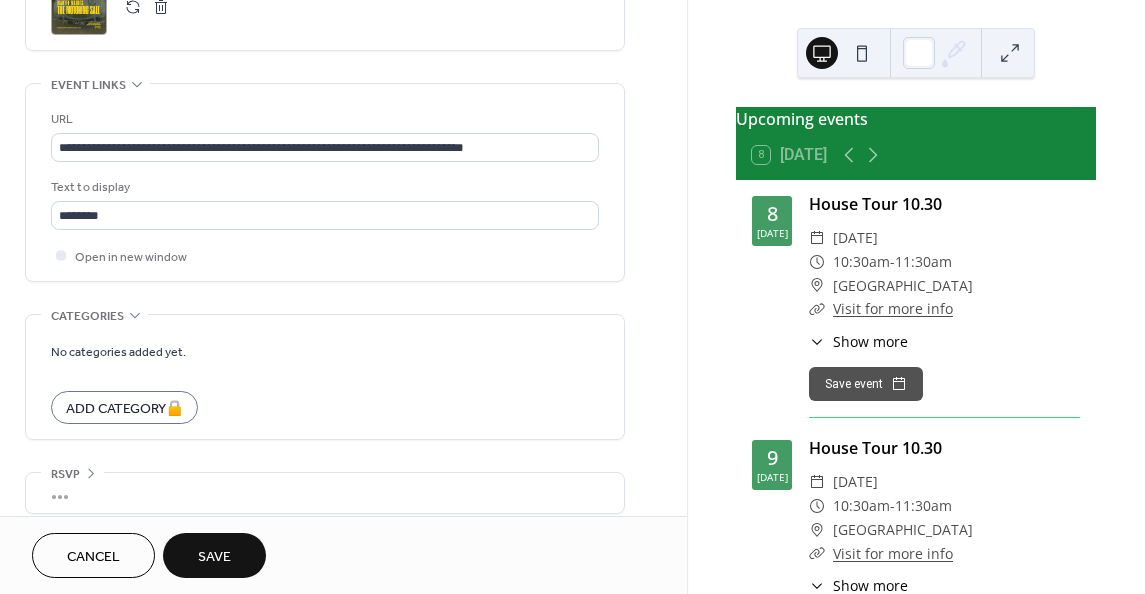 scroll, scrollTop: 1048, scrollLeft: 0, axis: vertical 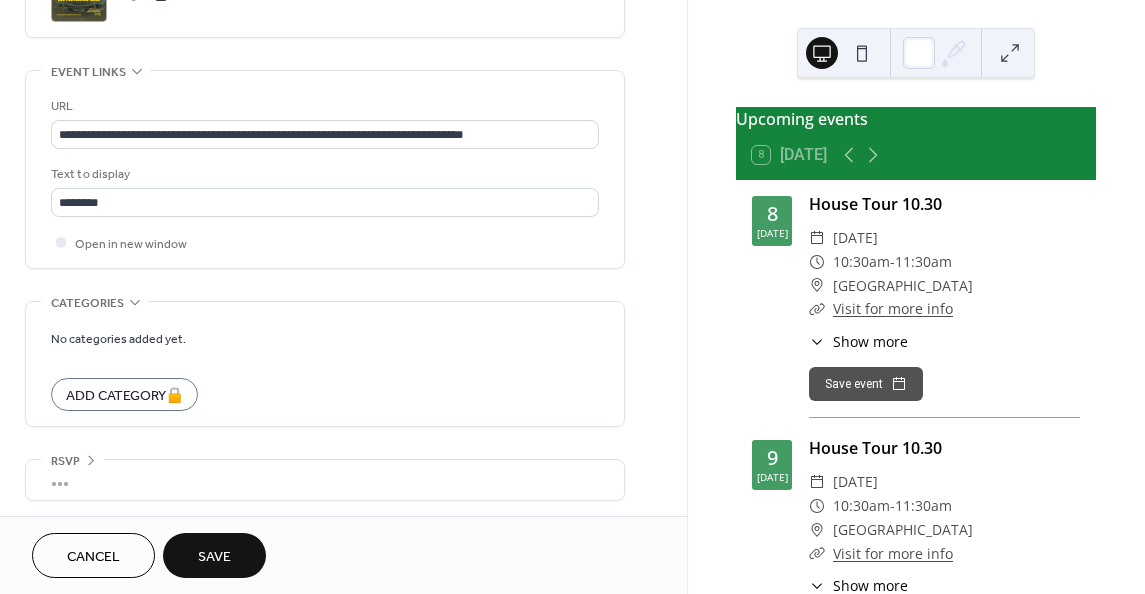 click on "Save" at bounding box center (214, 555) 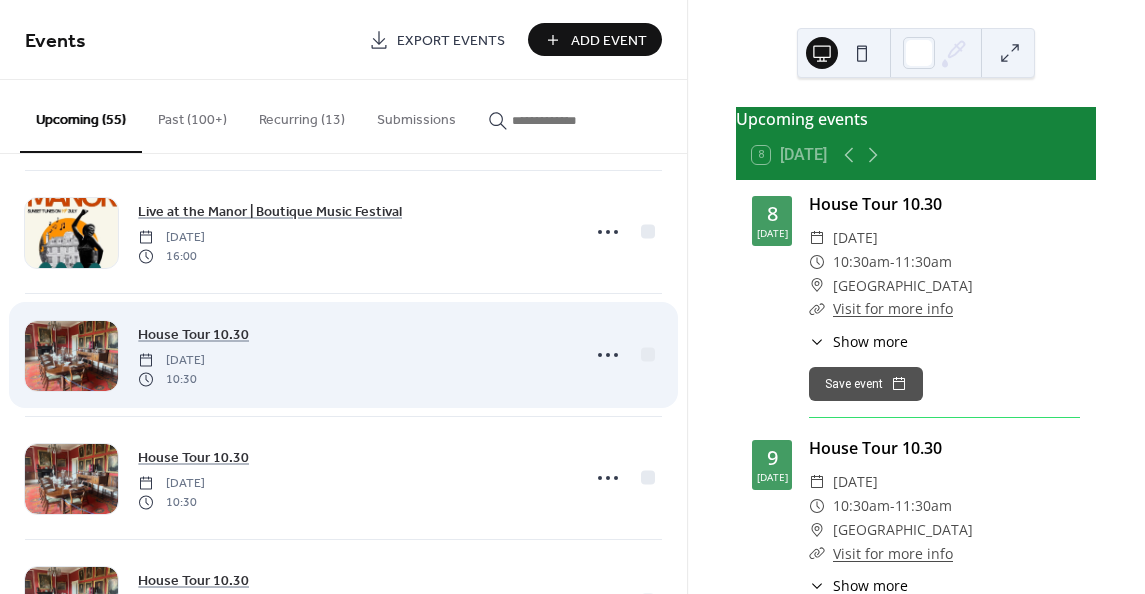 scroll, scrollTop: 1000, scrollLeft: 0, axis: vertical 